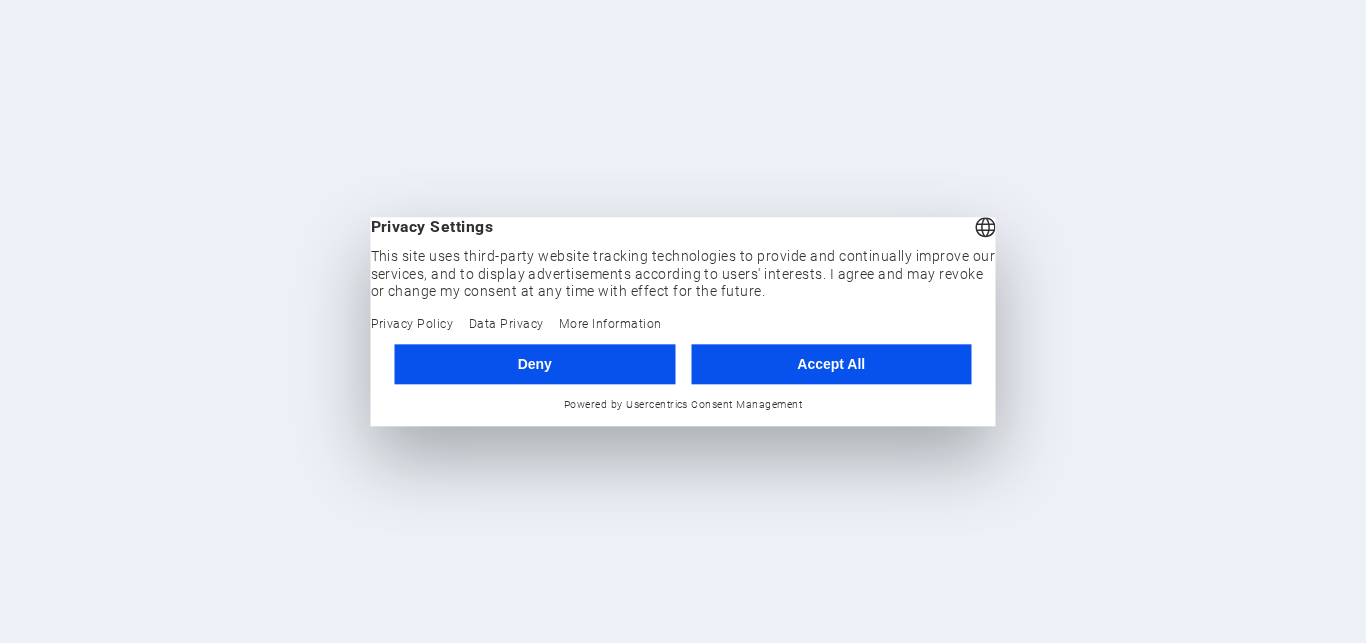 scroll, scrollTop: 0, scrollLeft: 0, axis: both 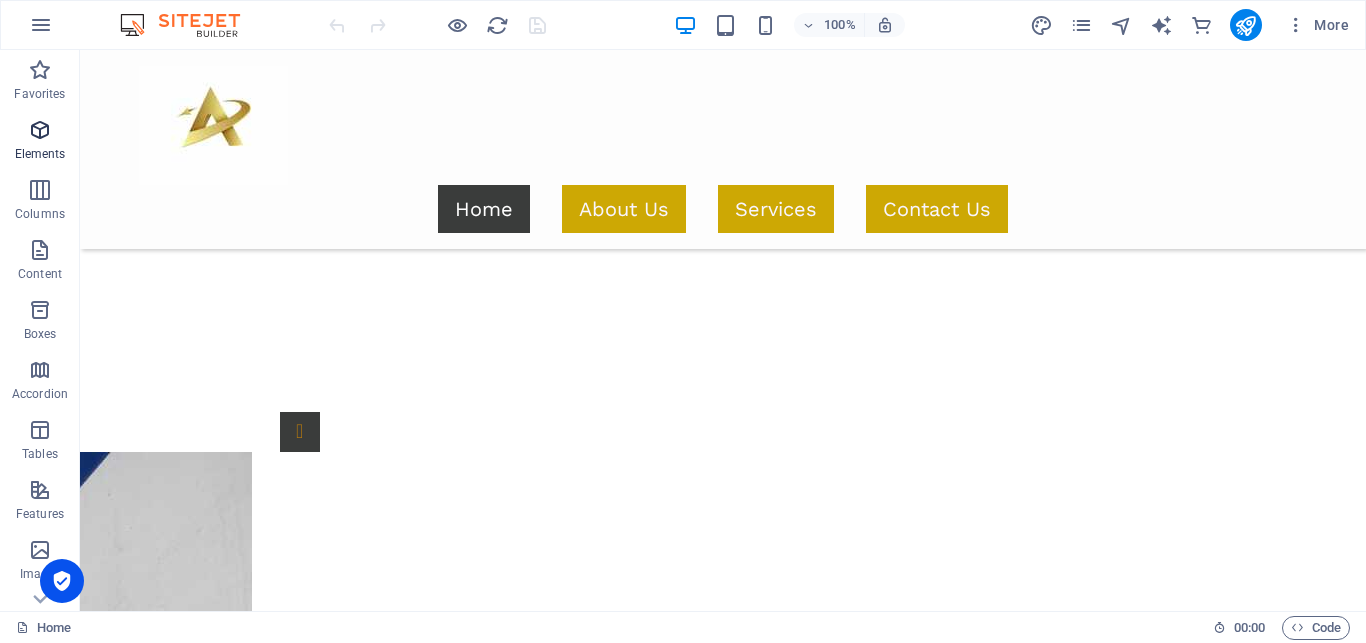 click on "Elements" at bounding box center [40, 142] 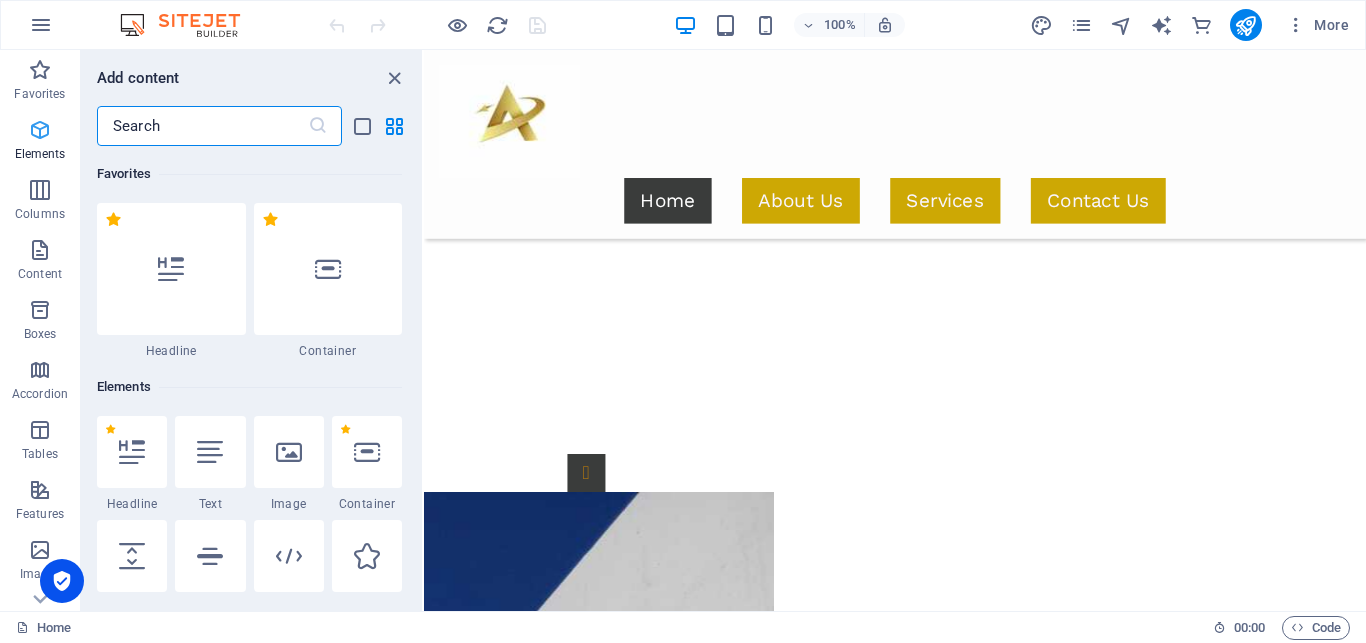 scroll, scrollTop: 213, scrollLeft: 0, axis: vertical 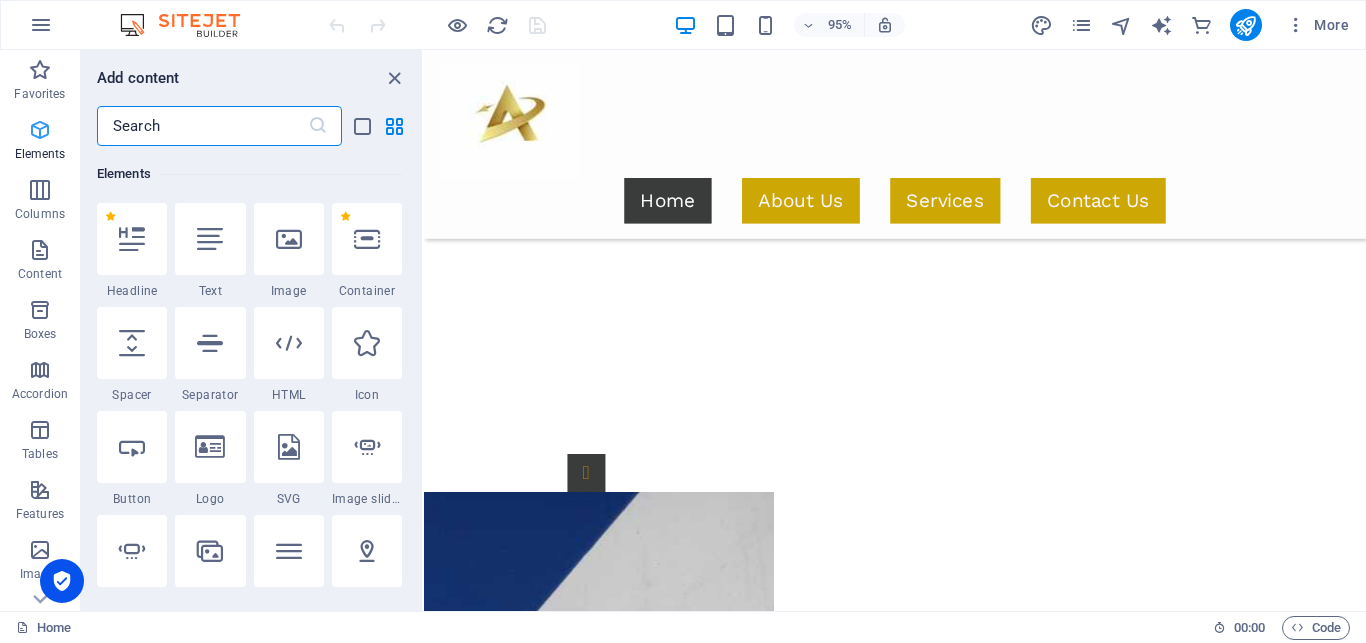 type on "g" 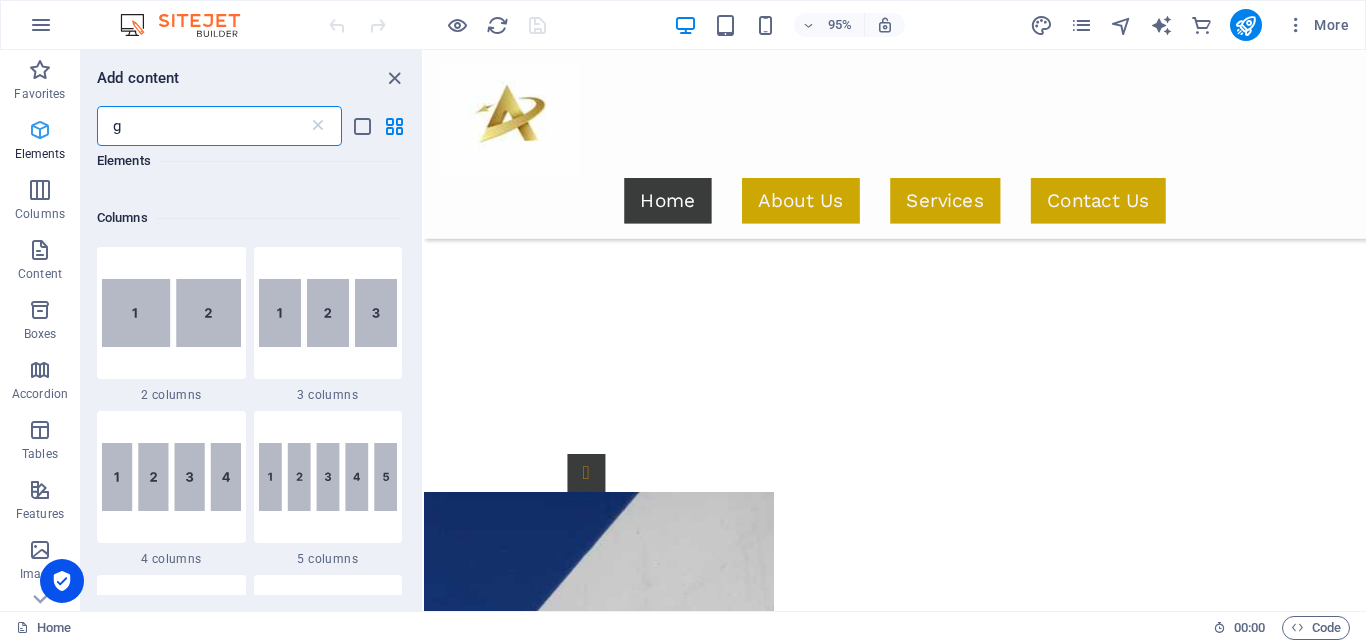 scroll, scrollTop: 0, scrollLeft: 0, axis: both 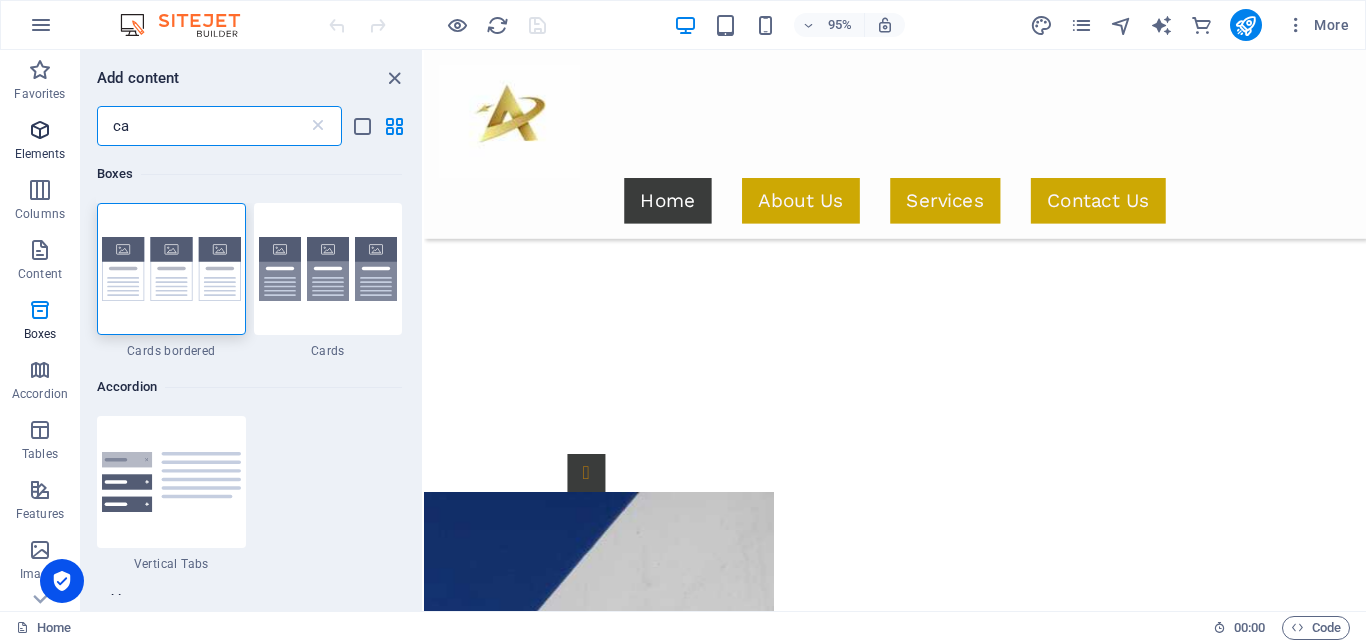 type on "c" 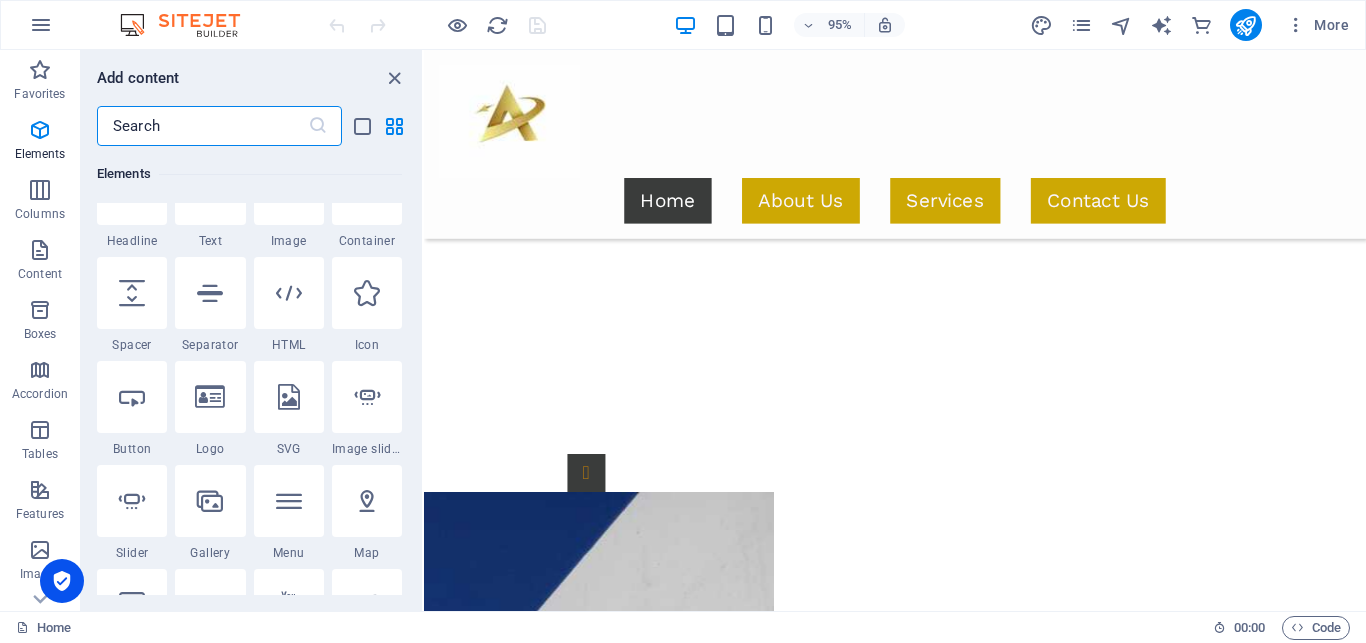 scroll, scrollTop: 360, scrollLeft: 0, axis: vertical 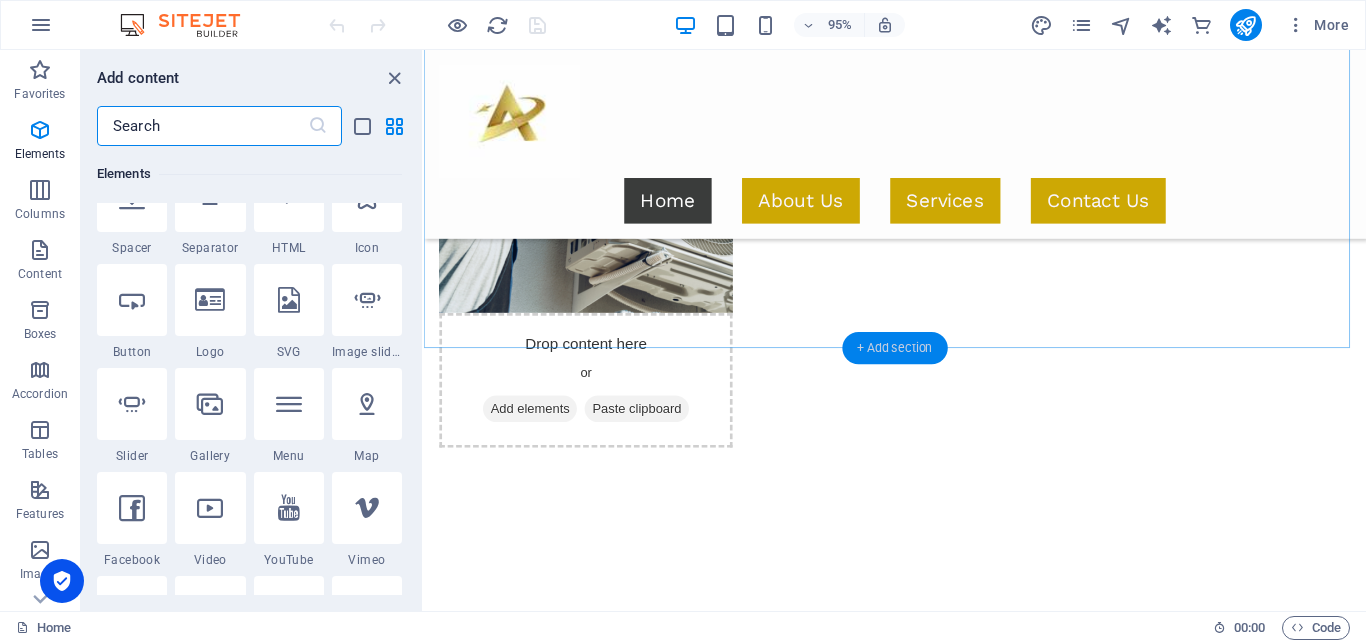 click on "+ Add section" at bounding box center [894, 349] 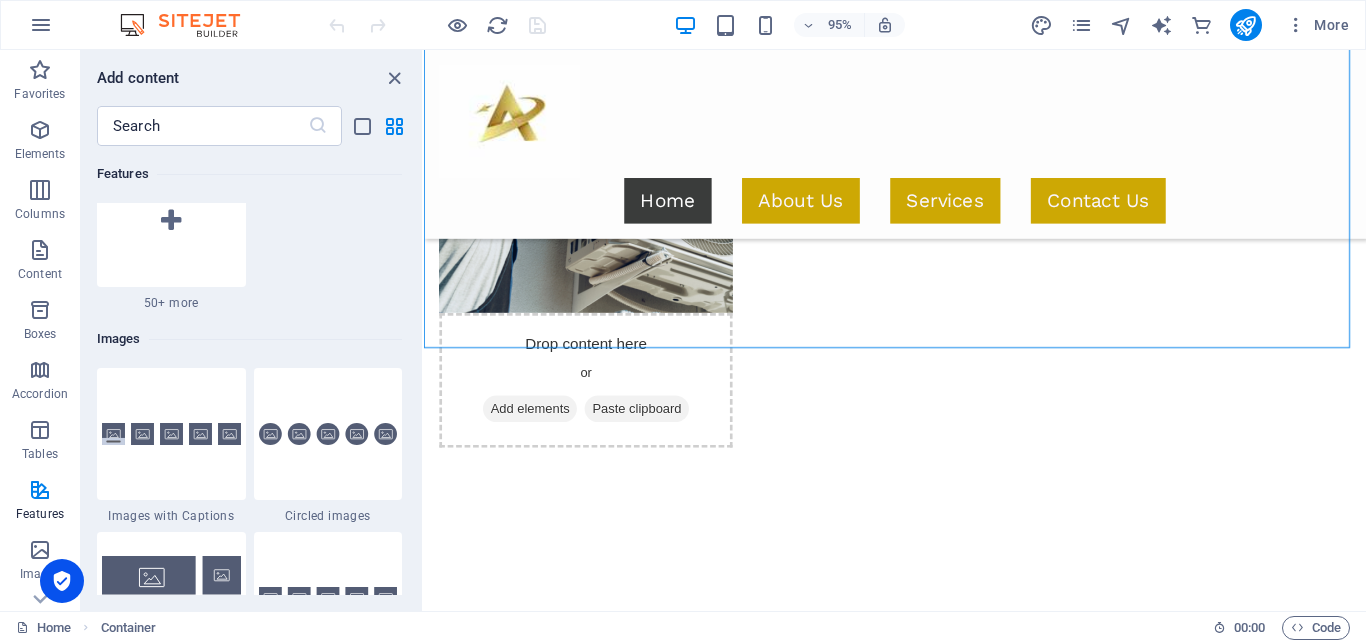 scroll, scrollTop: 9889, scrollLeft: 0, axis: vertical 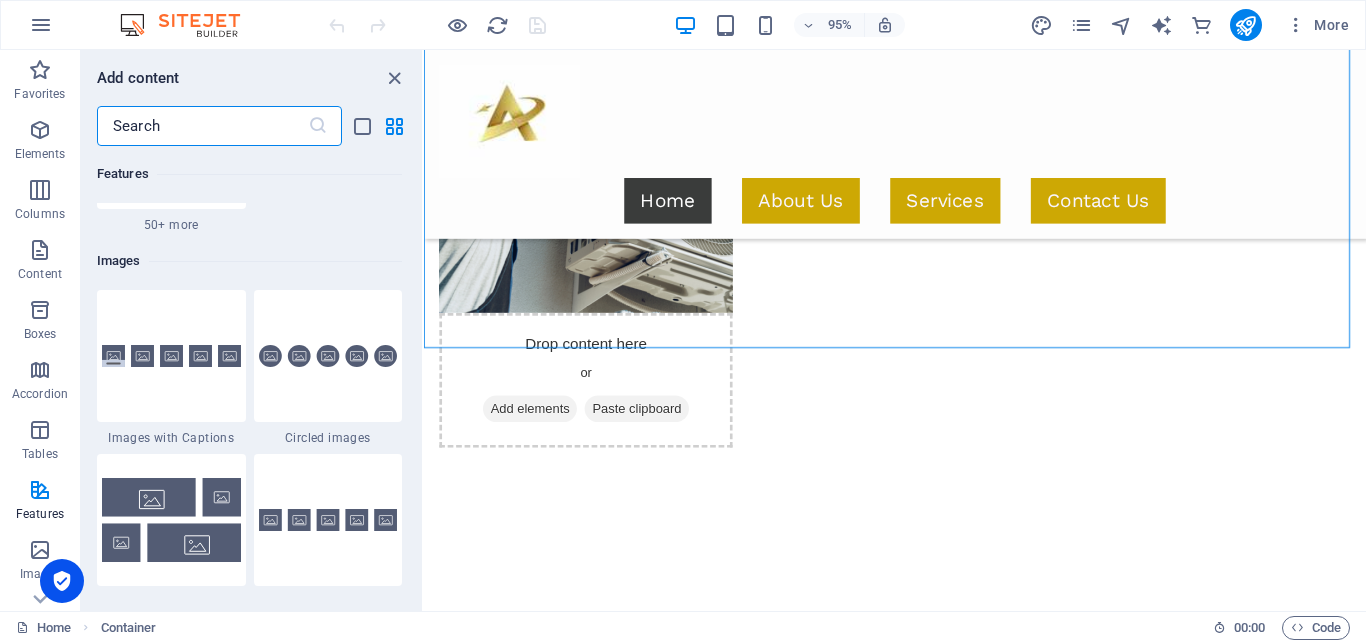click at bounding box center (202, 126) 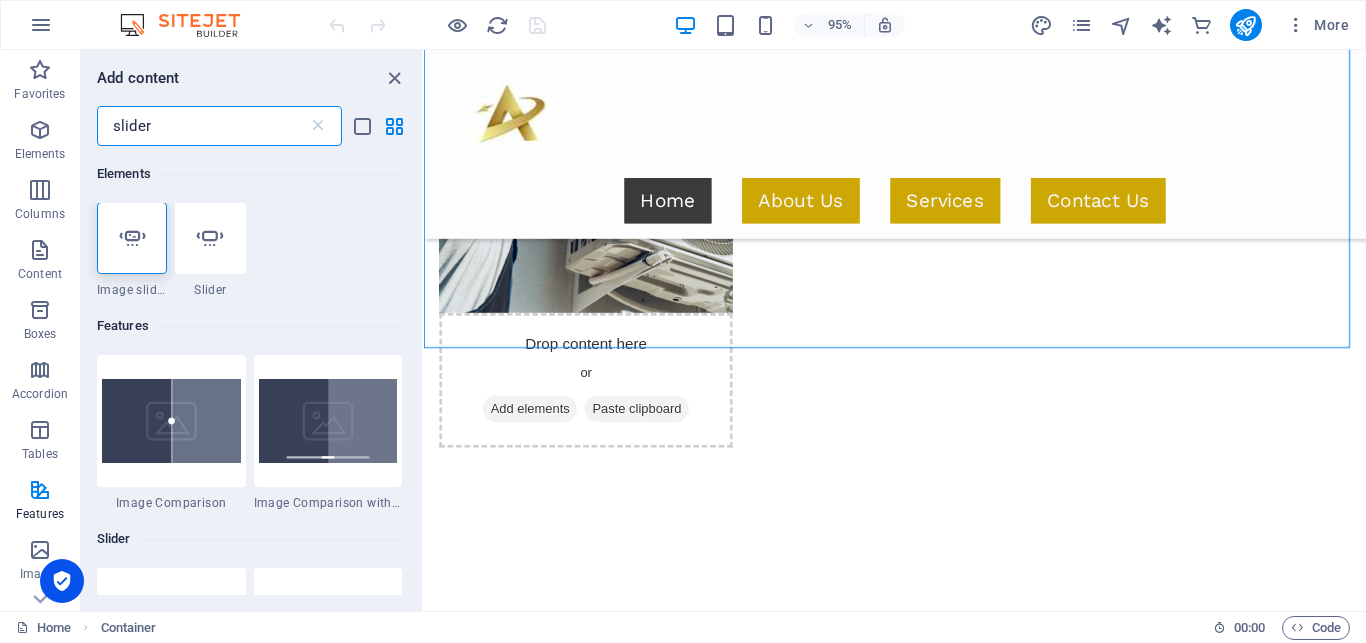 scroll, scrollTop: 0, scrollLeft: 0, axis: both 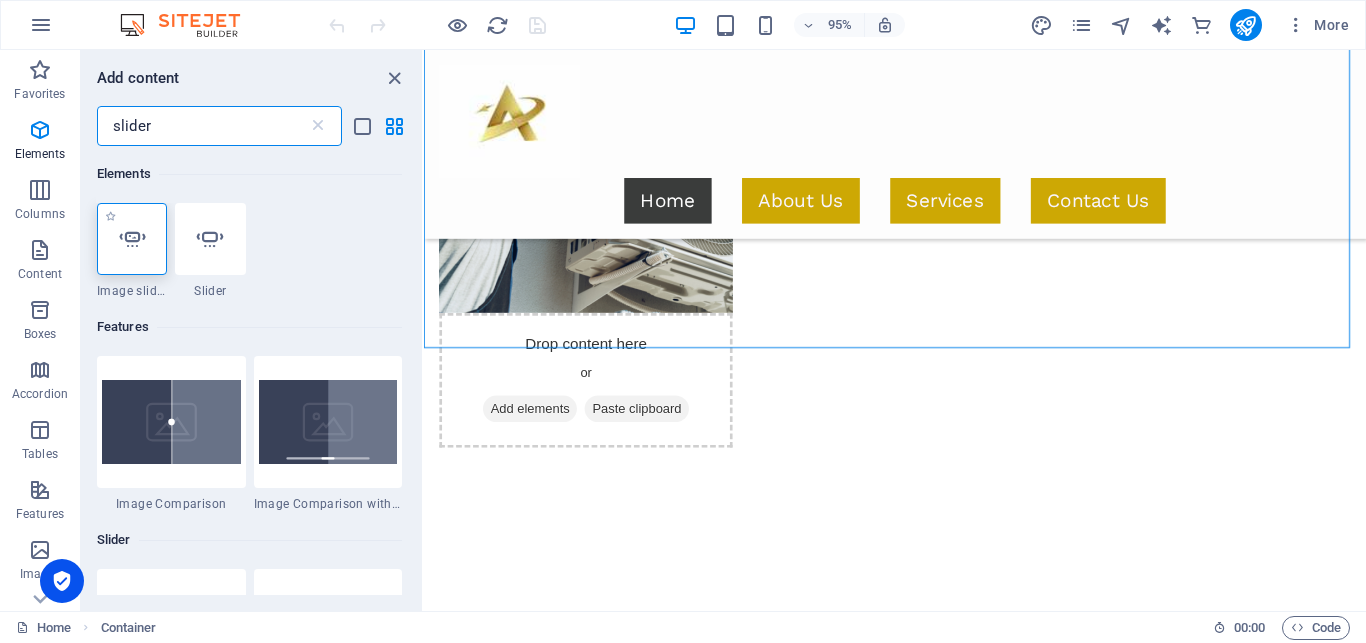 type on "slider" 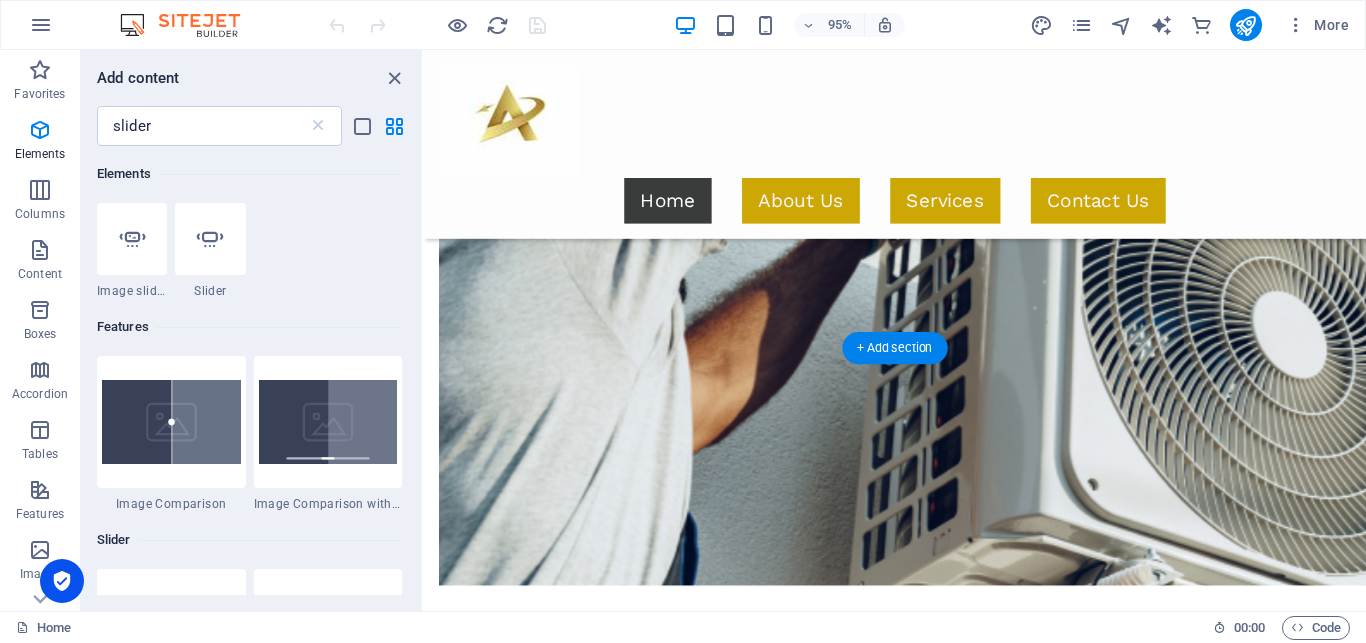 select on "ms" 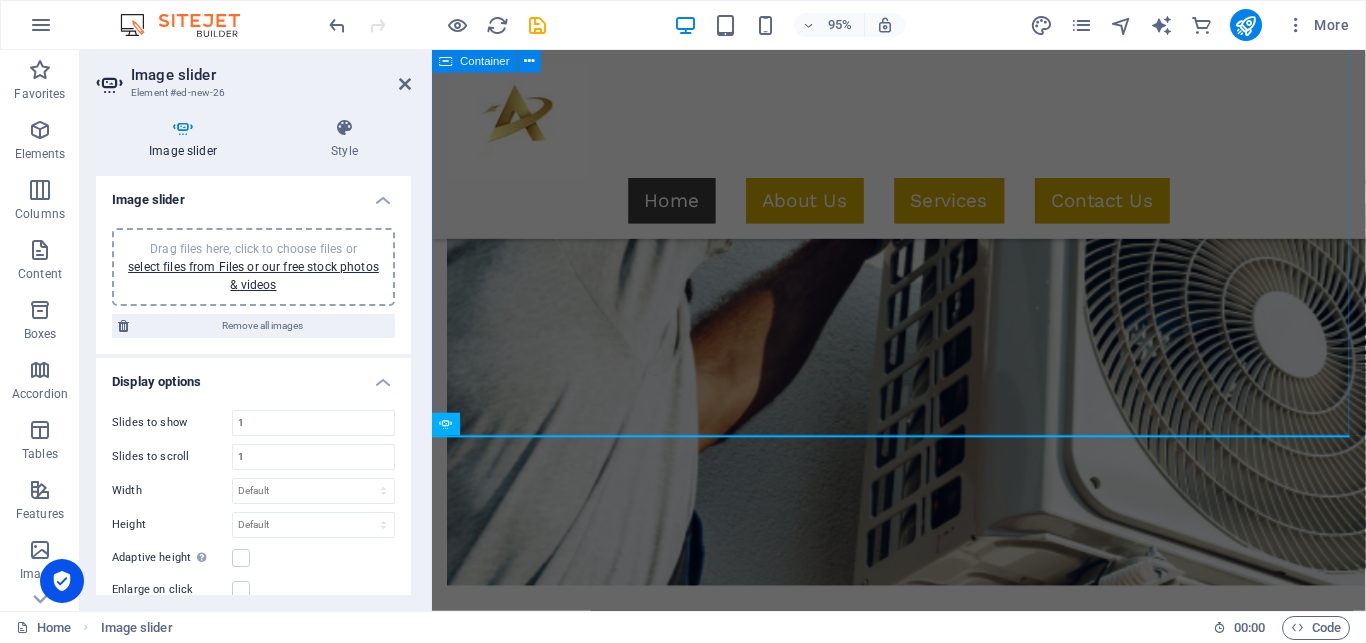 scroll, scrollTop: 3457, scrollLeft: 0, axis: vertical 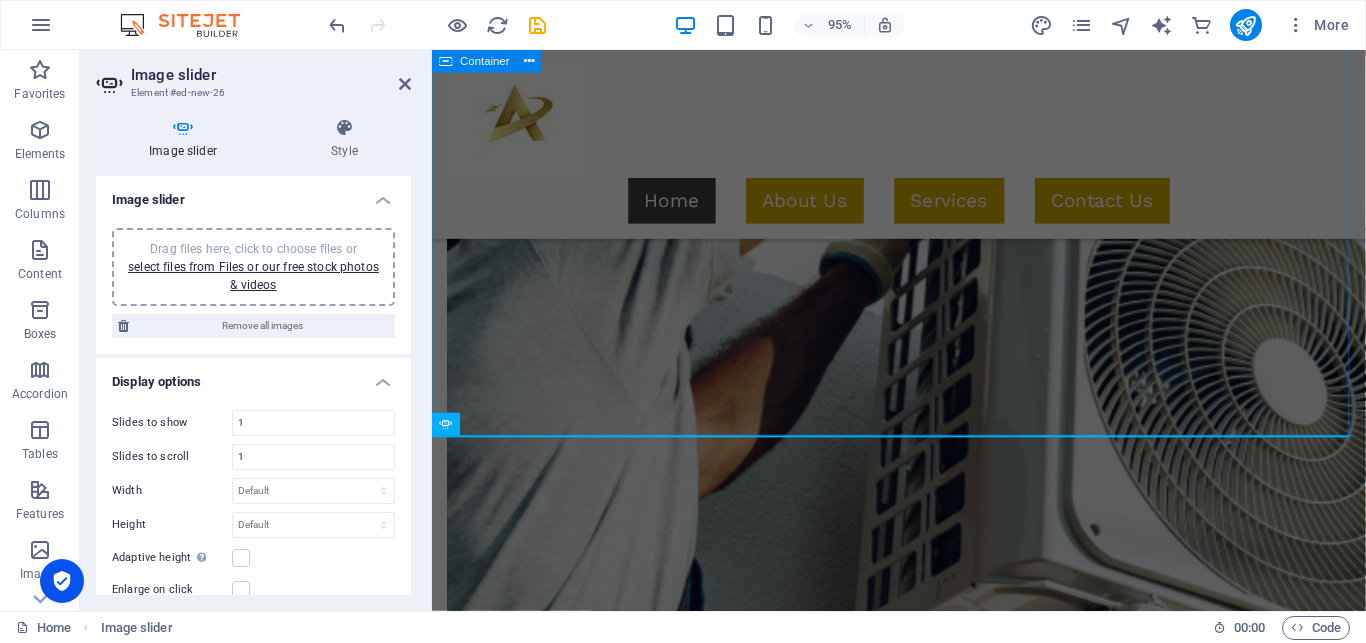 click on "What makes us different? At Alltec we pride ourselves on high quantity and quality work across electrical solution and air conditioning while remaining in line with regulations and compliance." at bounding box center [923, 8435] 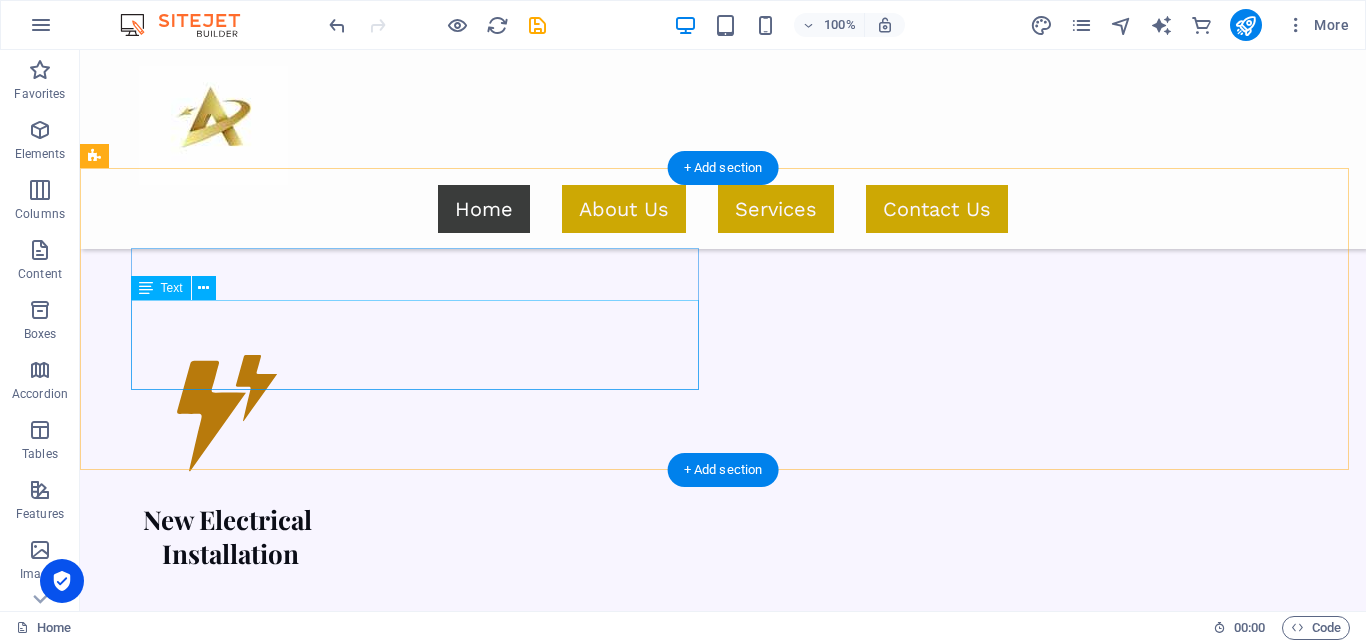 scroll, scrollTop: 1467, scrollLeft: 0, axis: vertical 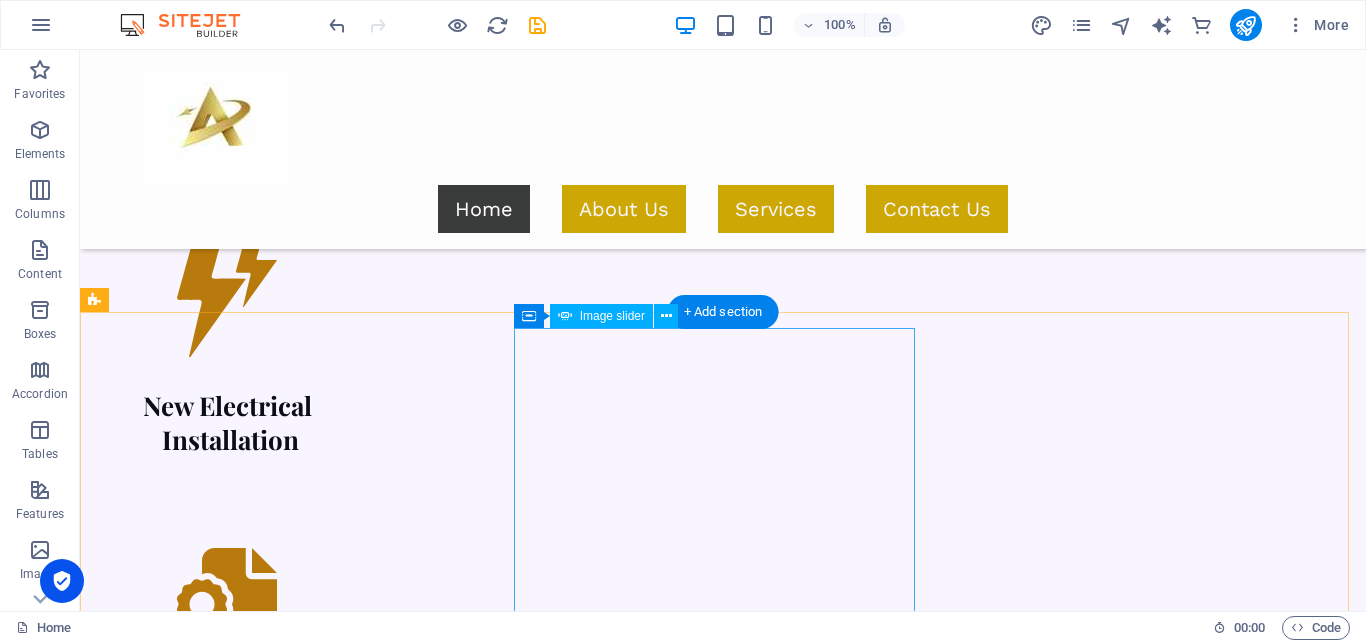 click at bounding box center [-228, 6100] 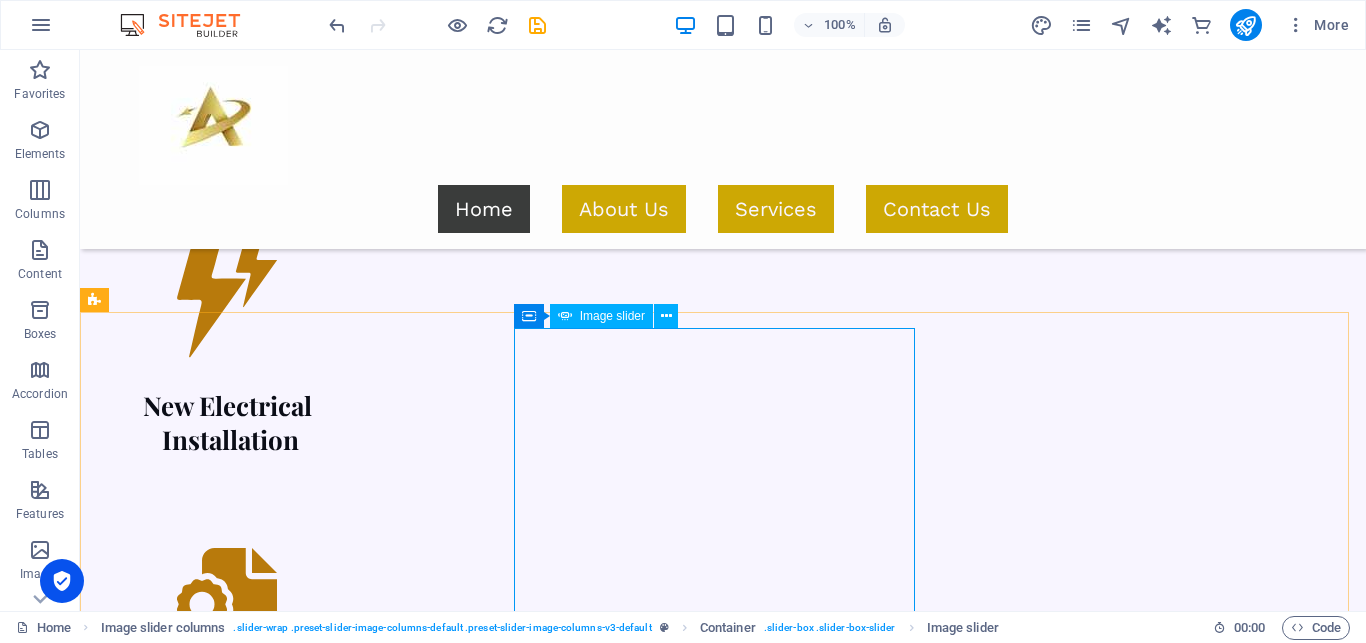 click on "Image slider" at bounding box center [612, 316] 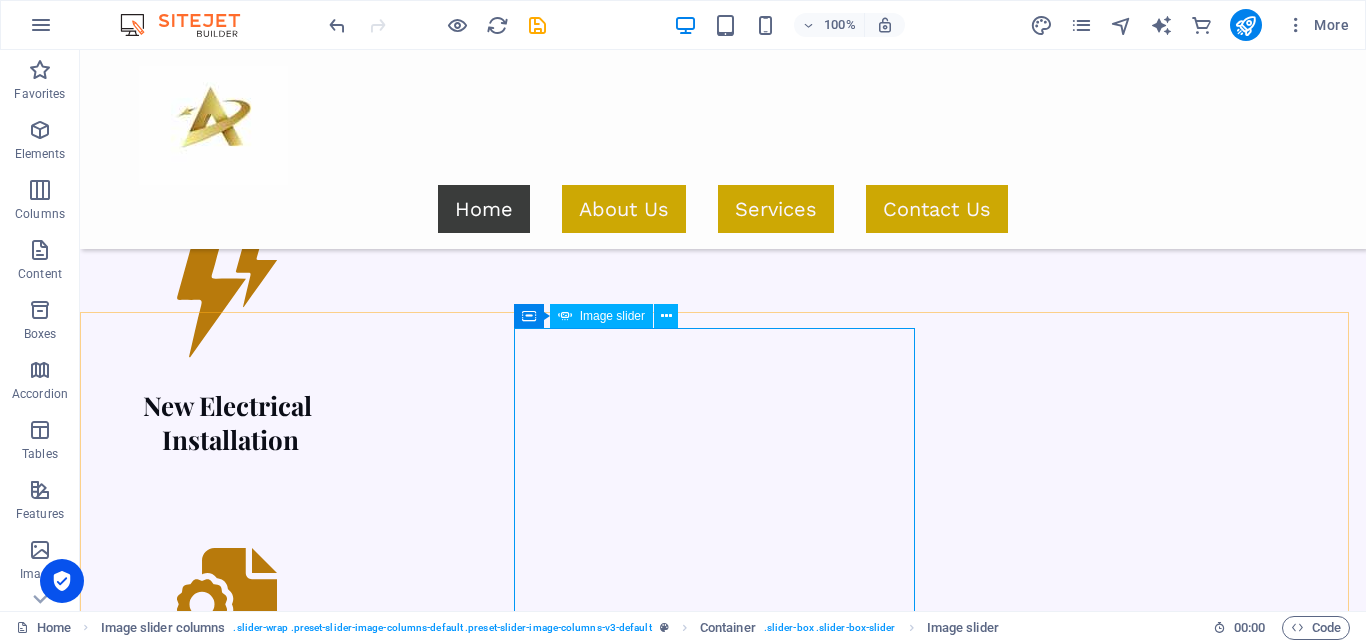 click on "Image slider" at bounding box center (612, 316) 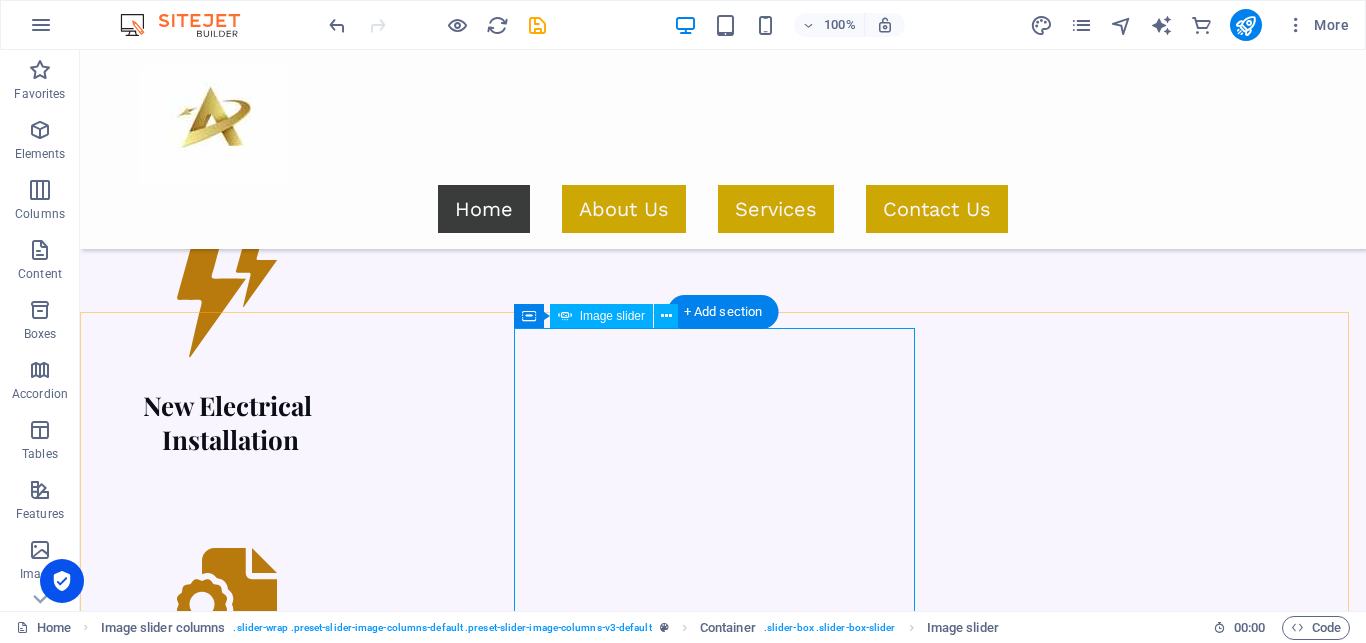 click at bounding box center [-228, 6100] 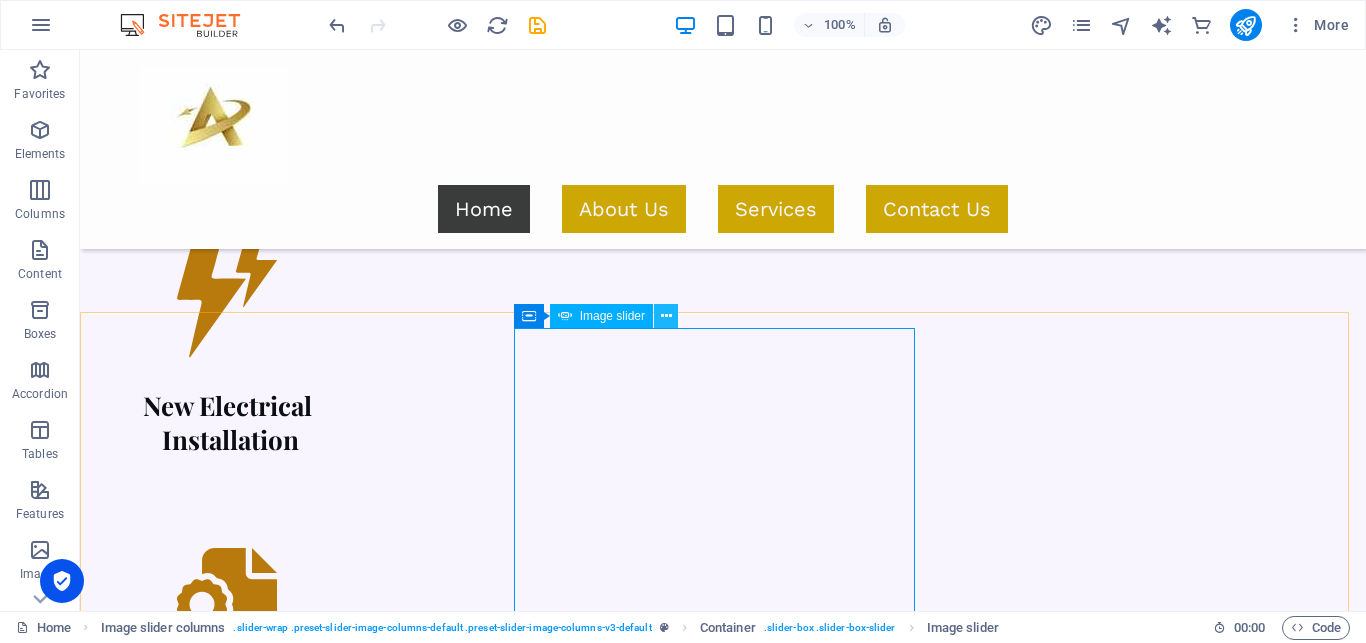 click at bounding box center [666, 316] 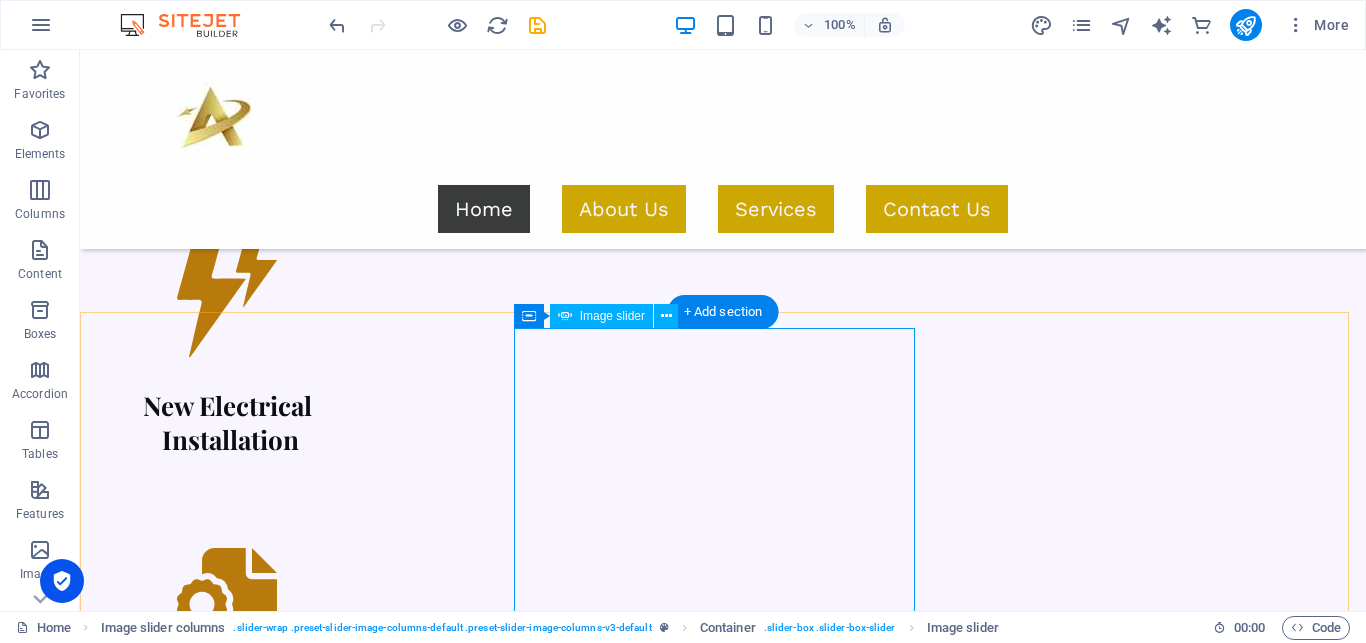 click at bounding box center [-228, 6100] 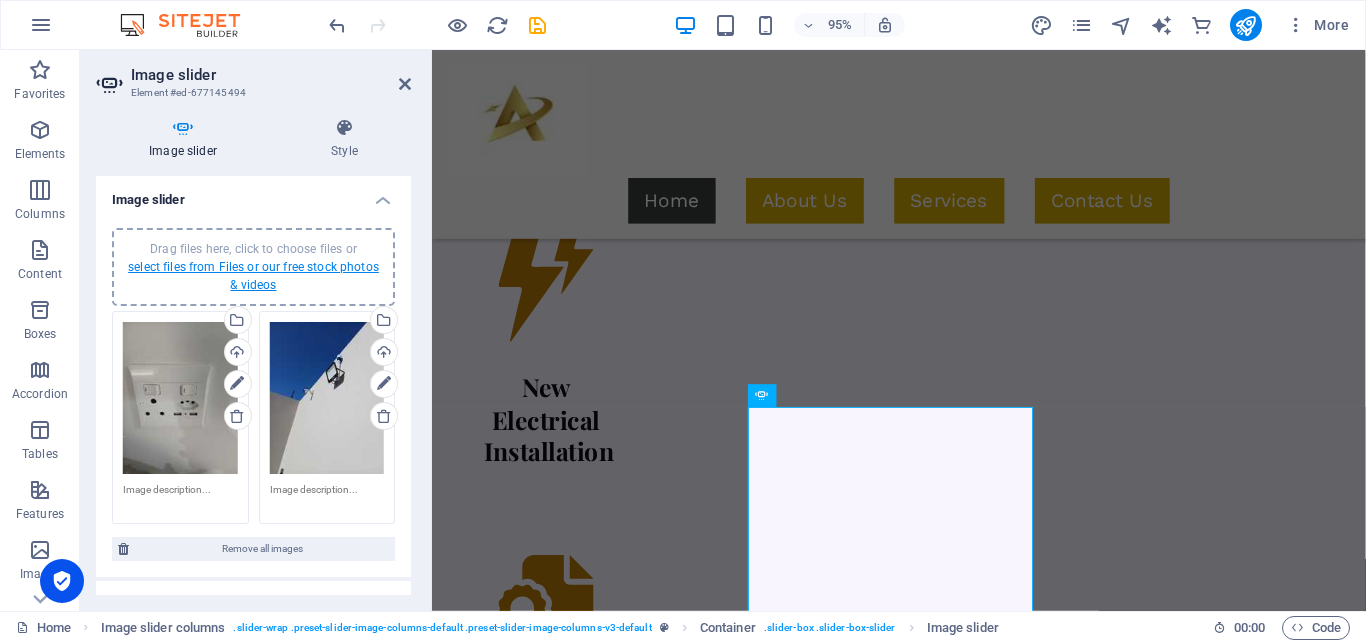 click on "select files from Files or our free stock photos & videos" at bounding box center (253, 276) 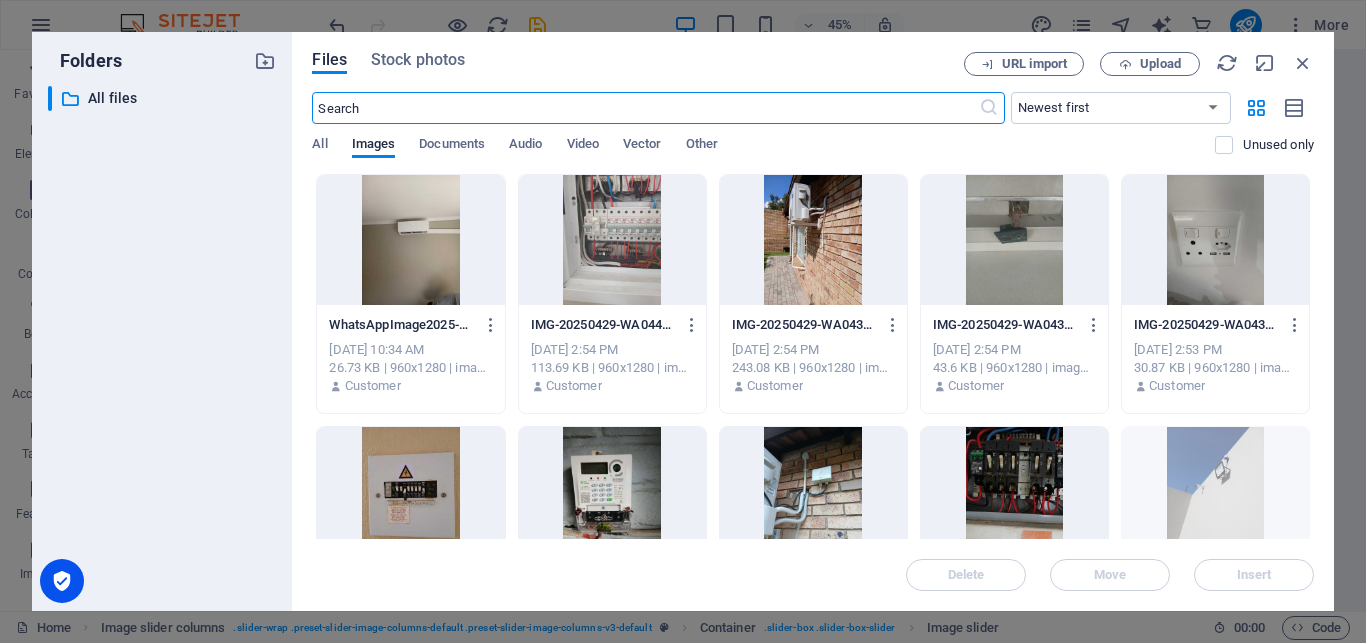 scroll, scrollTop: 1800, scrollLeft: 0, axis: vertical 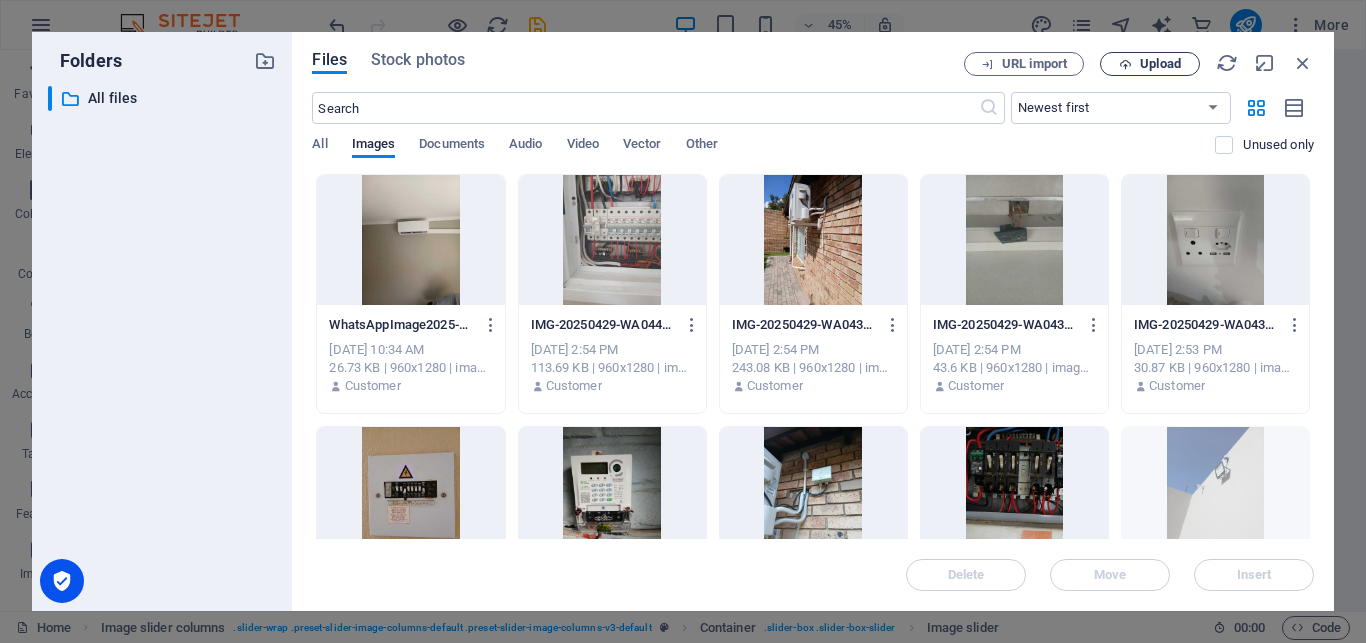 click on "Upload" at bounding box center [1160, 64] 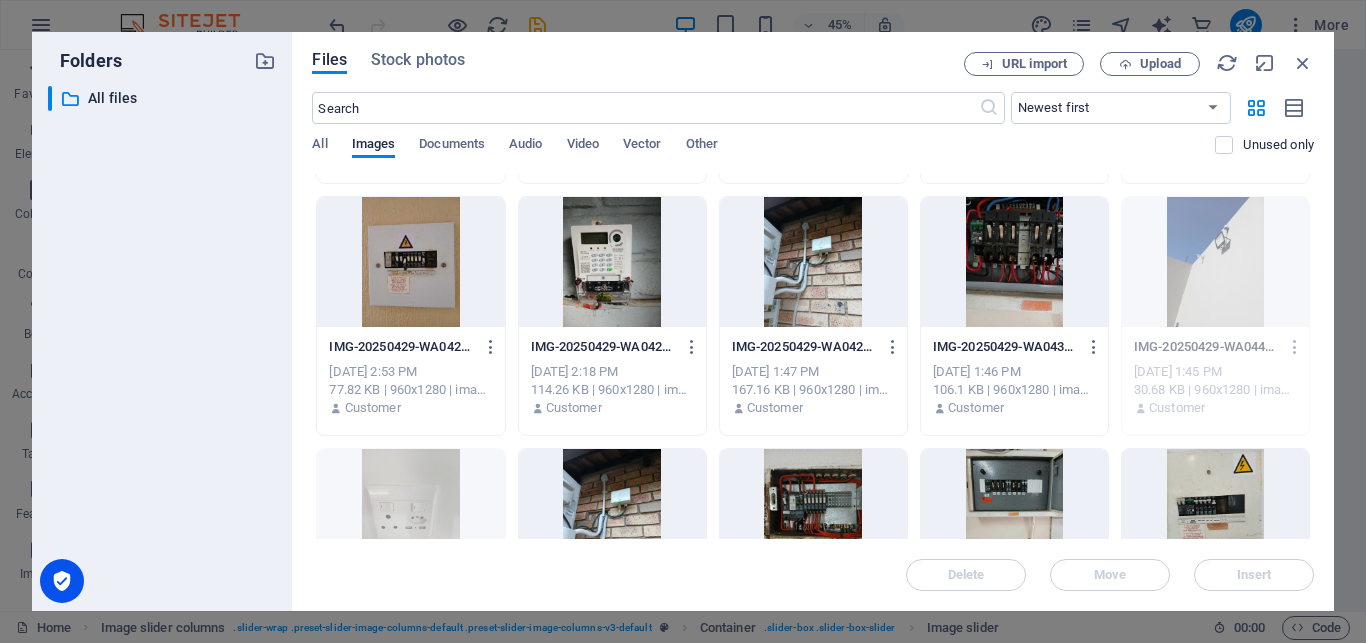 scroll, scrollTop: 180, scrollLeft: 0, axis: vertical 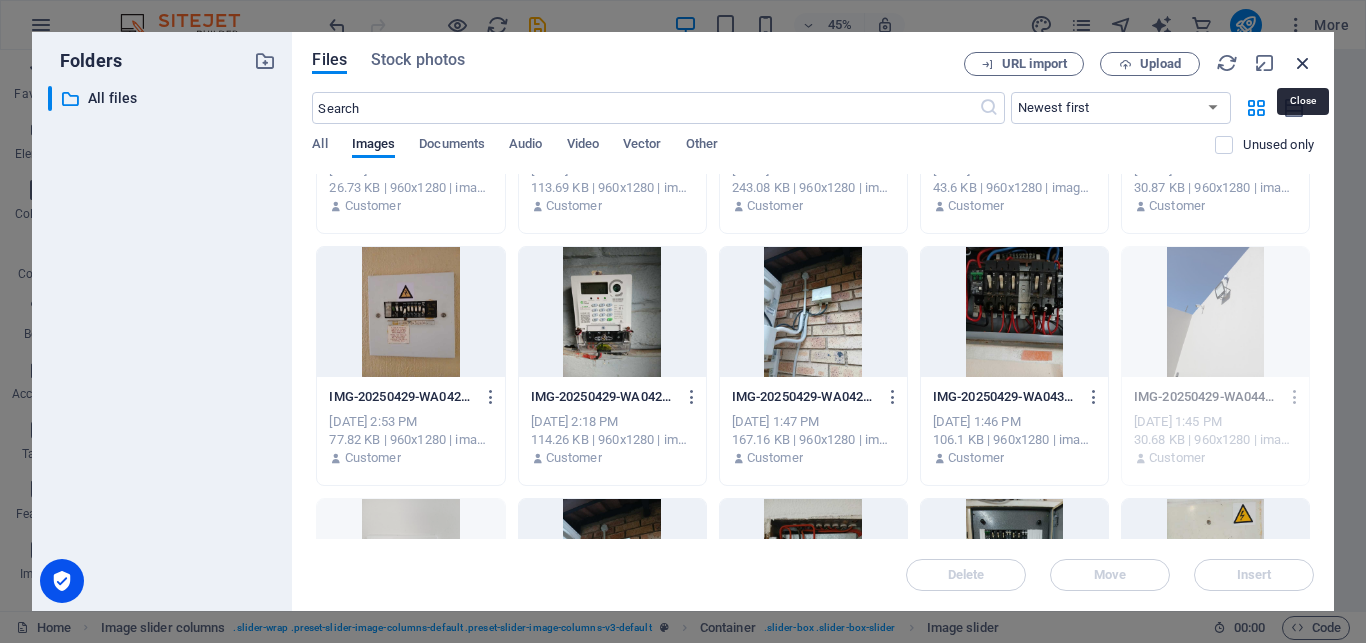 click at bounding box center (1303, 63) 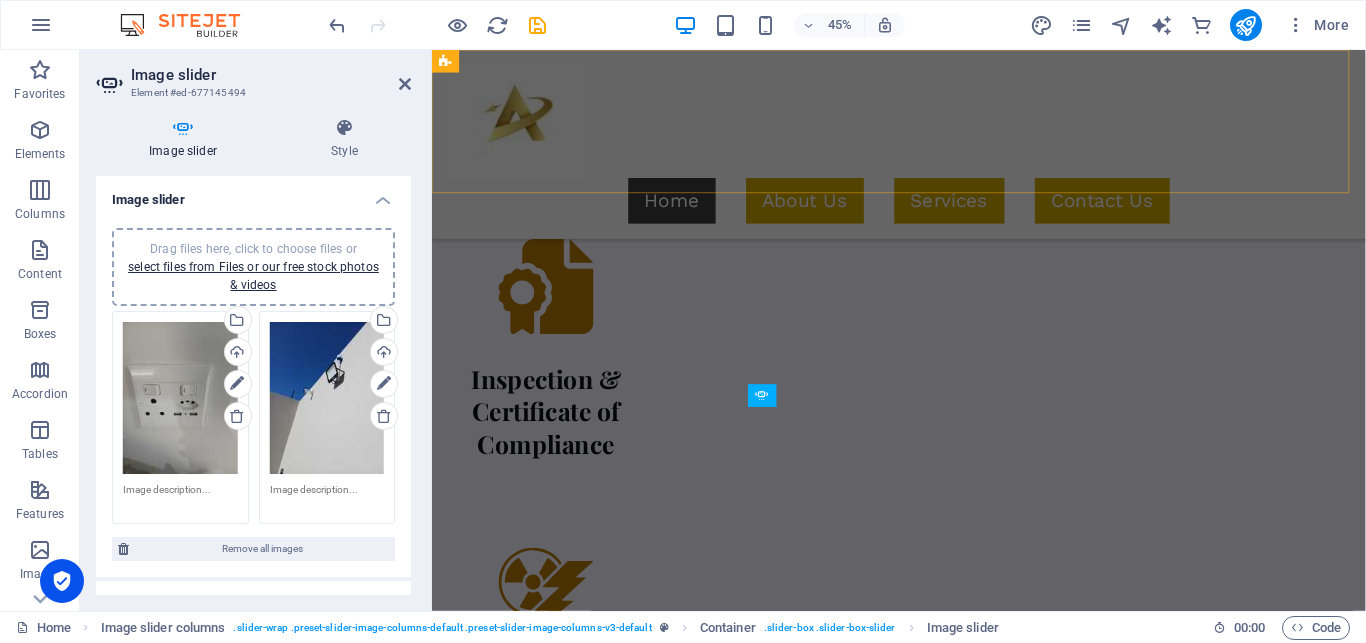 scroll, scrollTop: 1467, scrollLeft: 0, axis: vertical 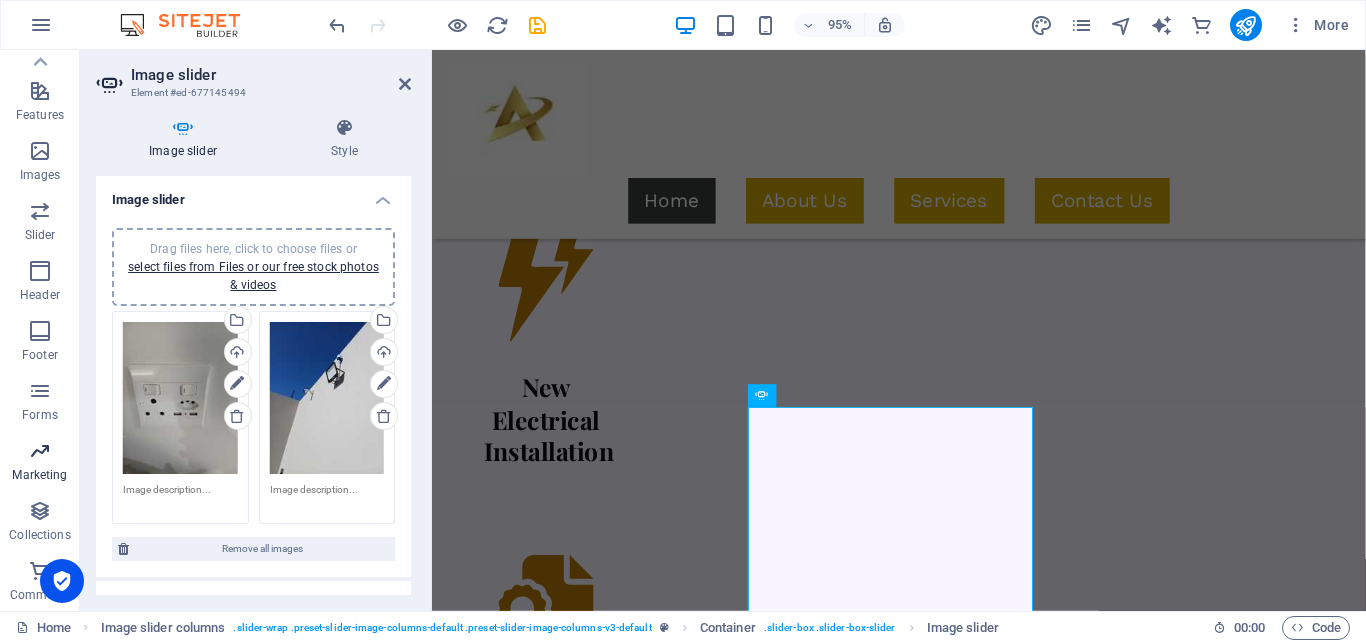 click at bounding box center (40, 451) 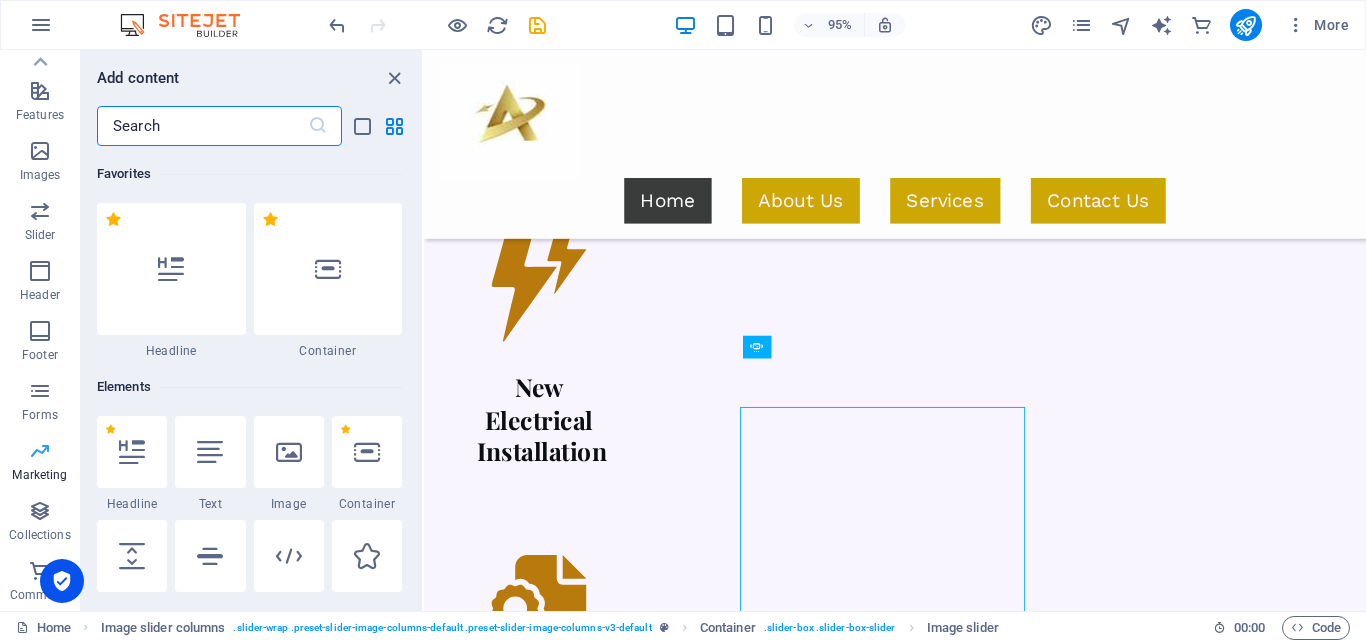 scroll, scrollTop: 399, scrollLeft: 0, axis: vertical 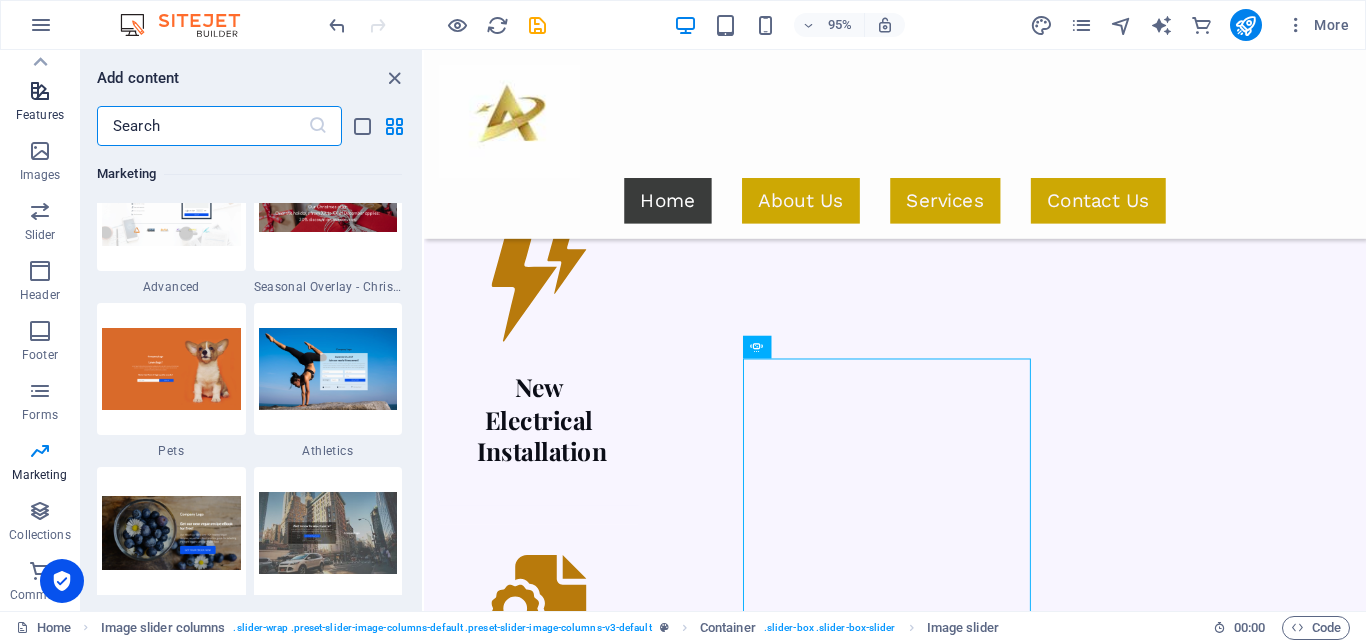 click at bounding box center [40, 91] 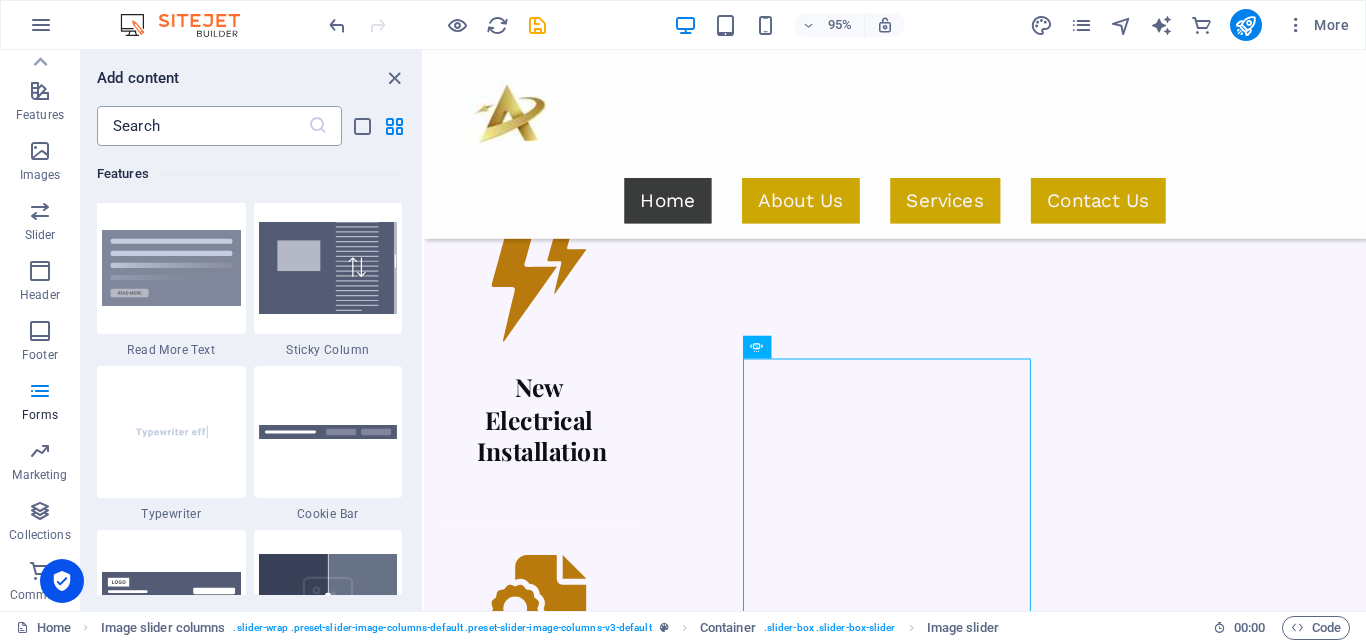 scroll, scrollTop: 7631, scrollLeft: 0, axis: vertical 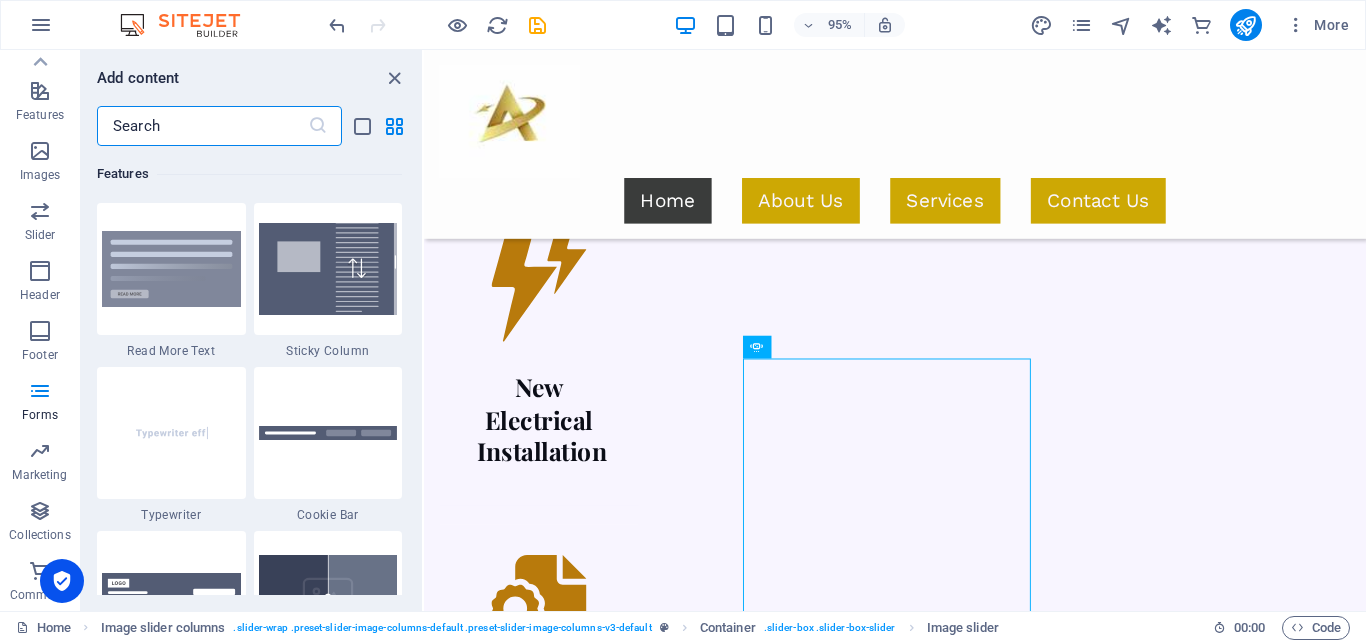 click at bounding box center [202, 126] 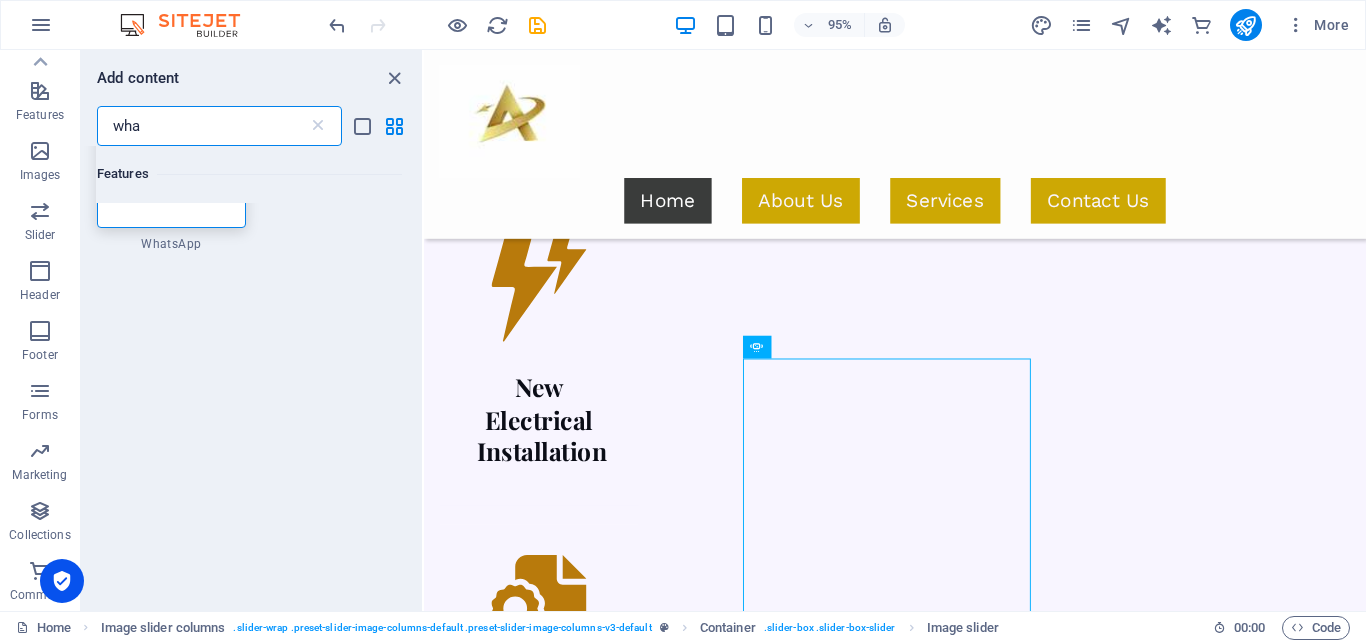 scroll, scrollTop: 0, scrollLeft: 0, axis: both 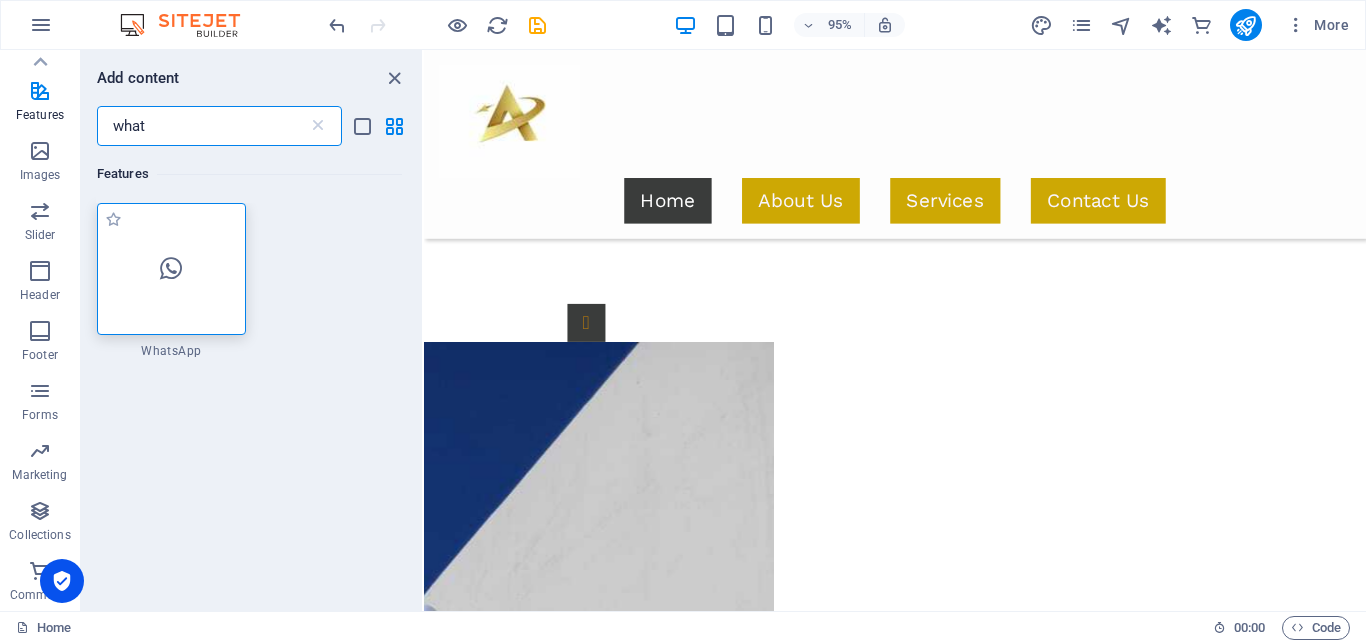type on "what" 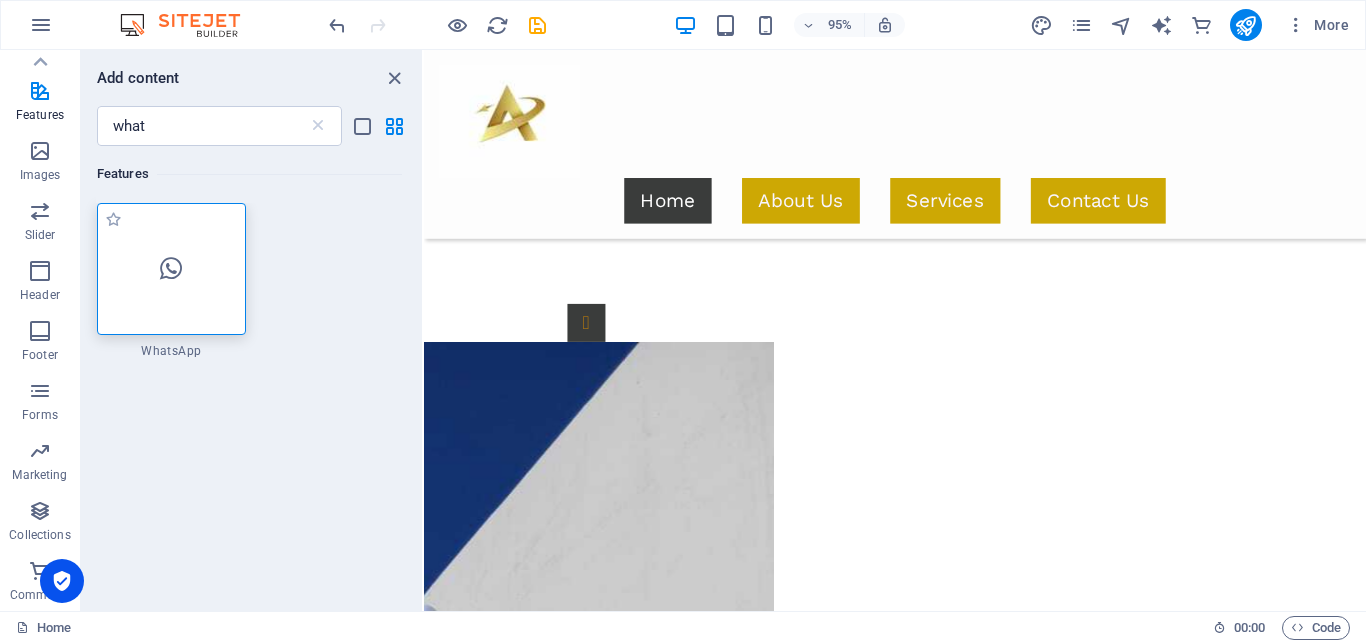 click at bounding box center [171, 269] 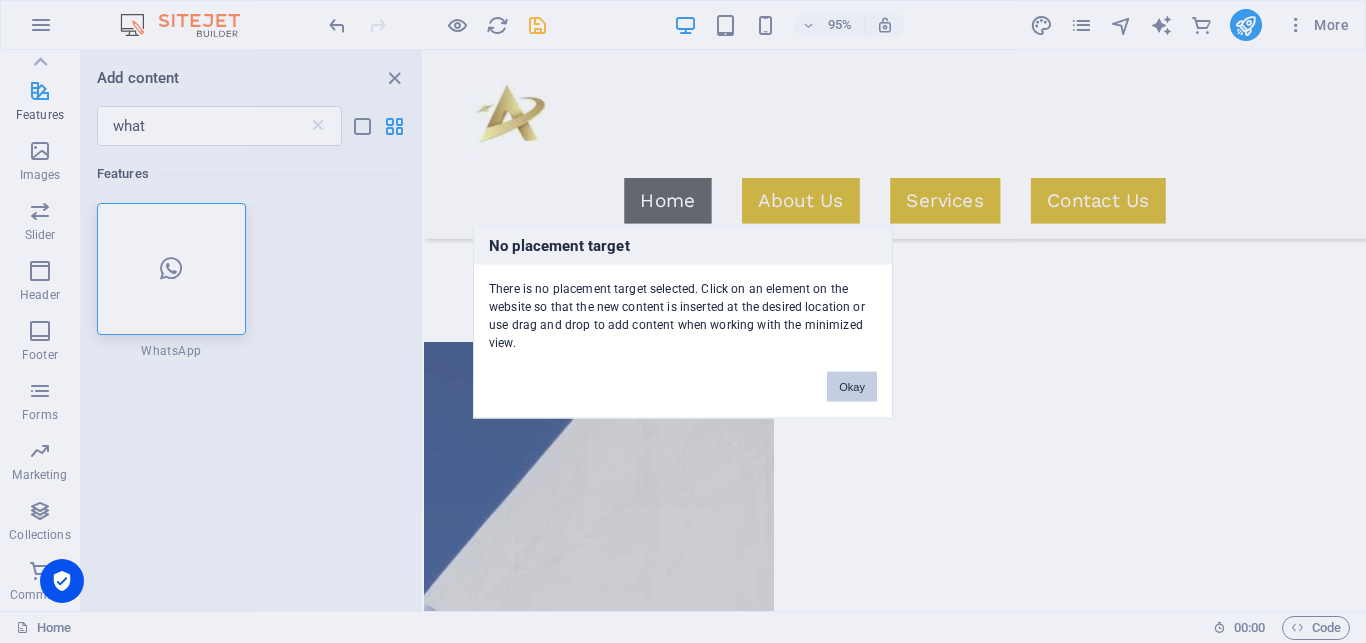 click on "Okay" at bounding box center [852, 386] 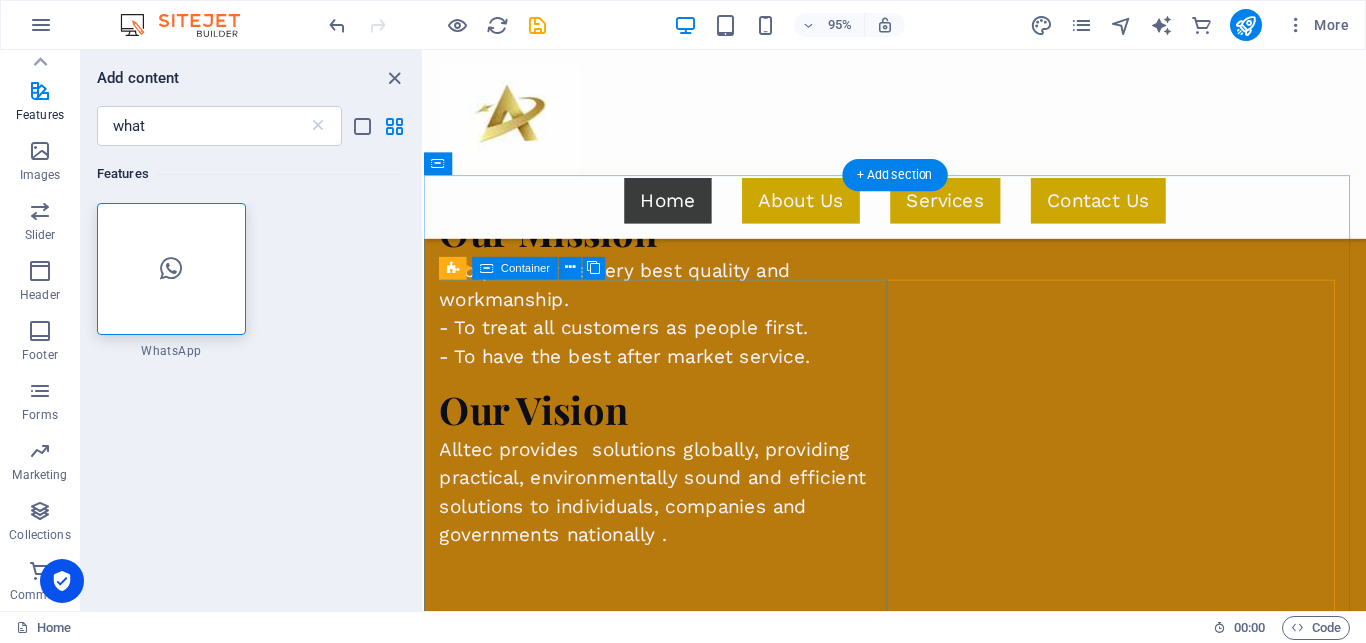 scroll, scrollTop: 2852, scrollLeft: 0, axis: vertical 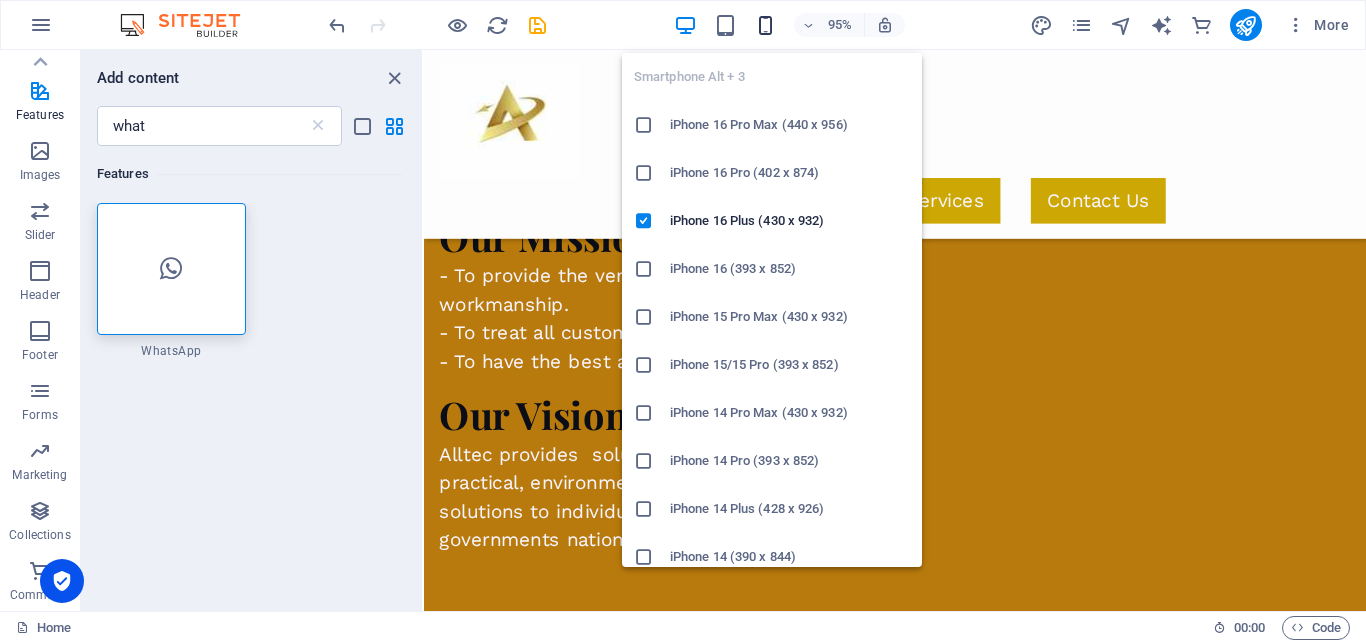 click at bounding box center (765, 25) 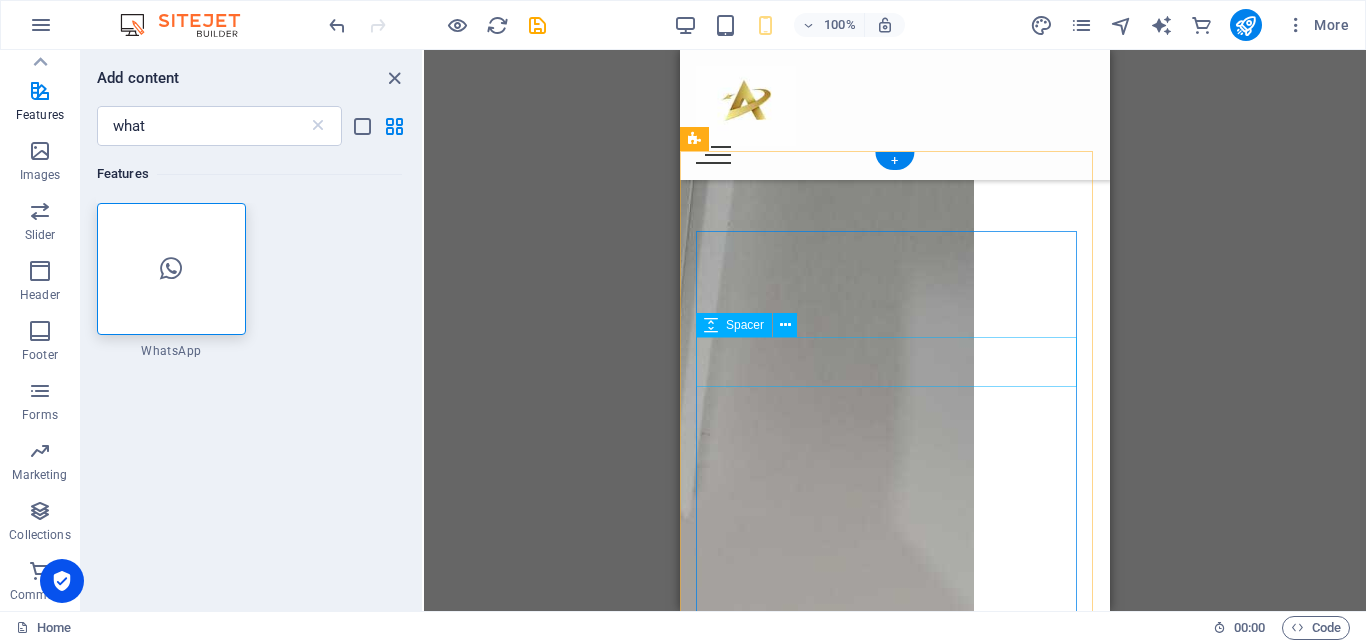 scroll, scrollTop: 6029, scrollLeft: 0, axis: vertical 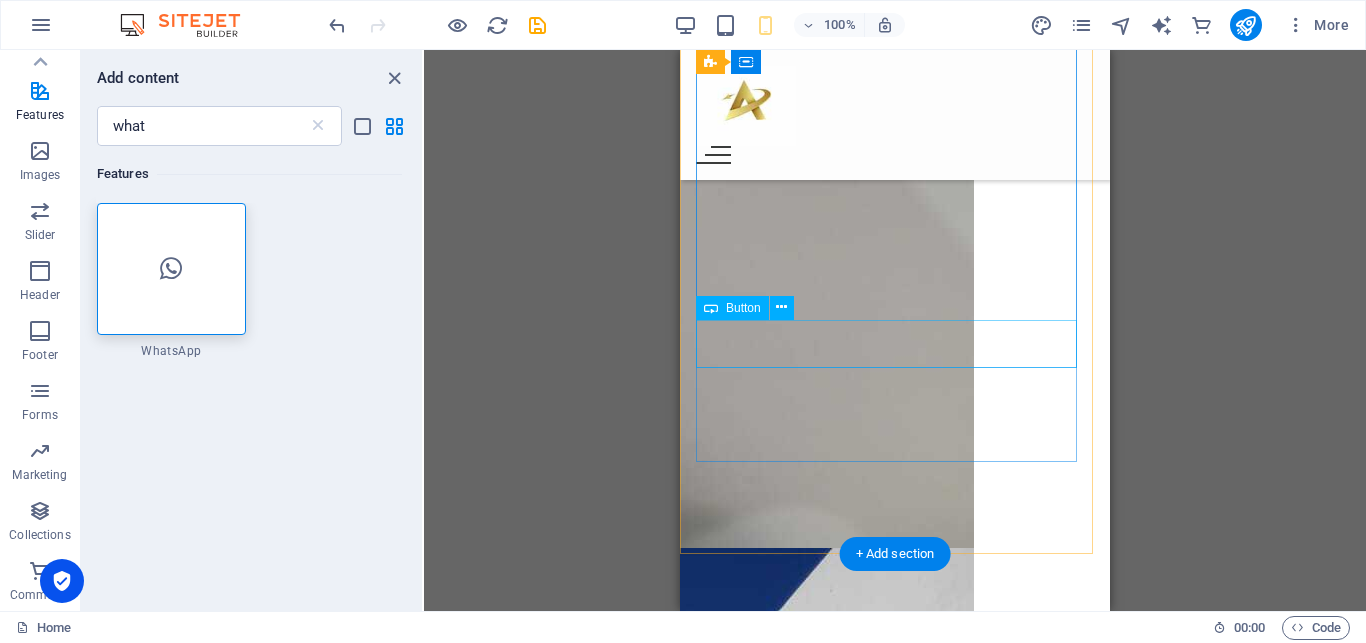 click on "learn More" at bounding box center (895, 6265) 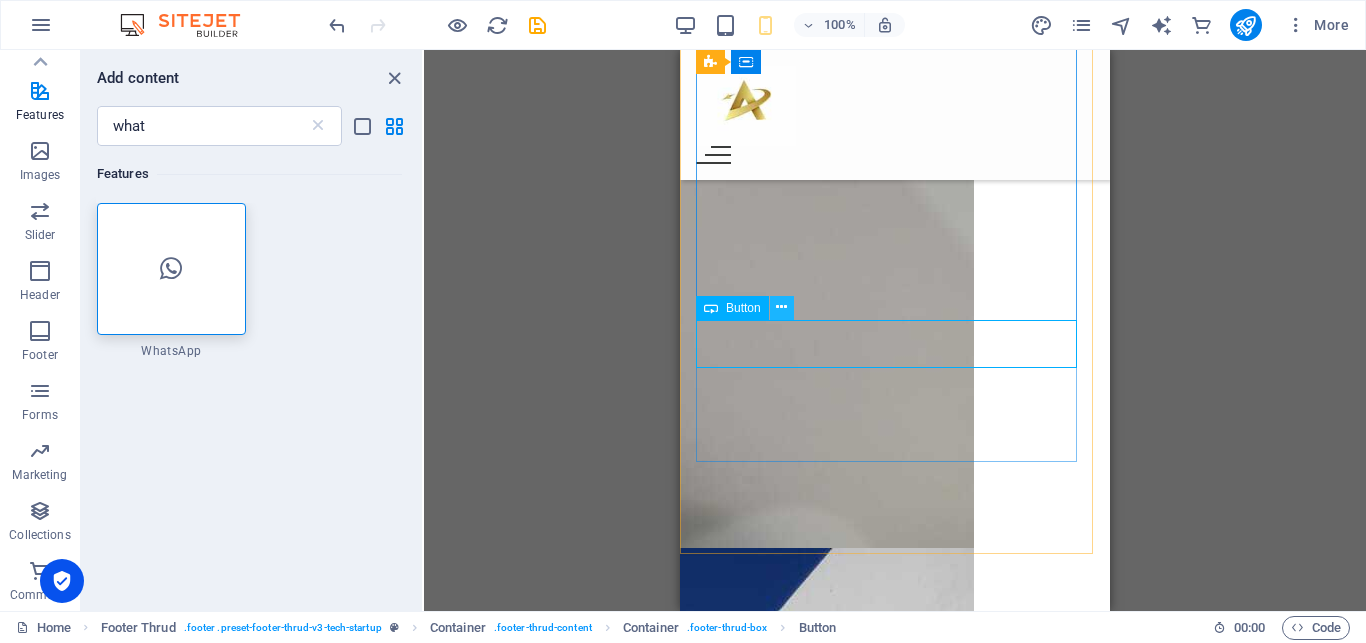 click at bounding box center (782, 308) 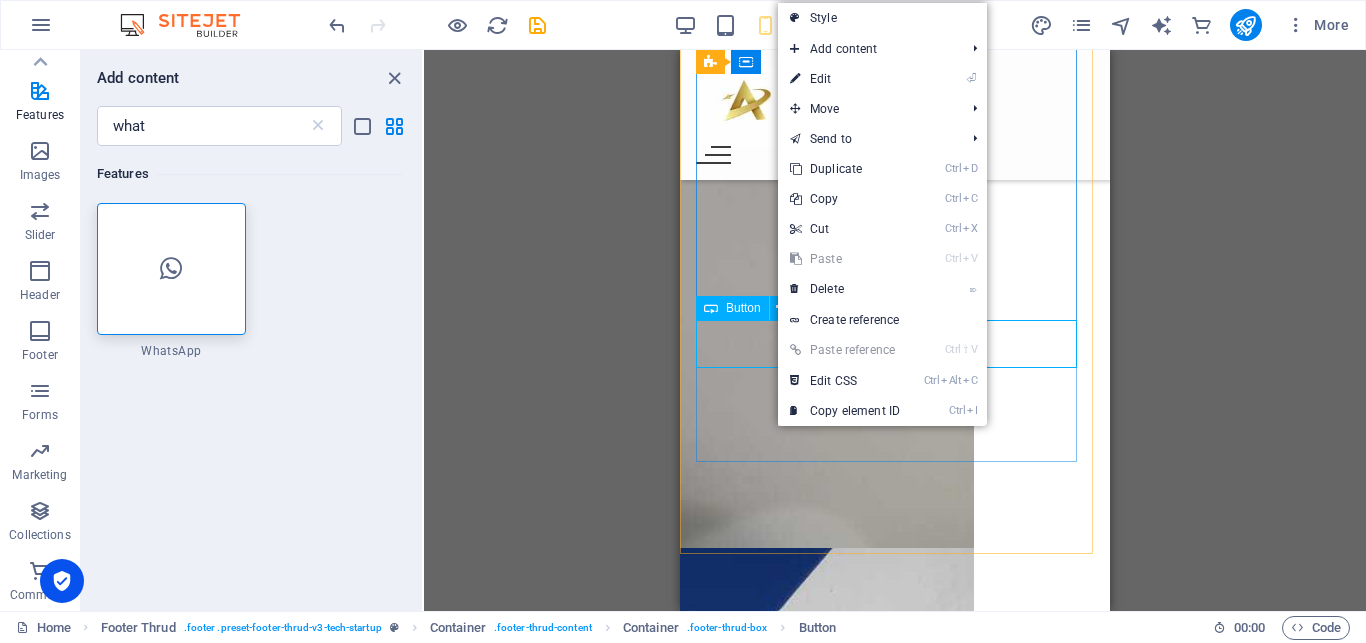 click on "Button" at bounding box center (743, 308) 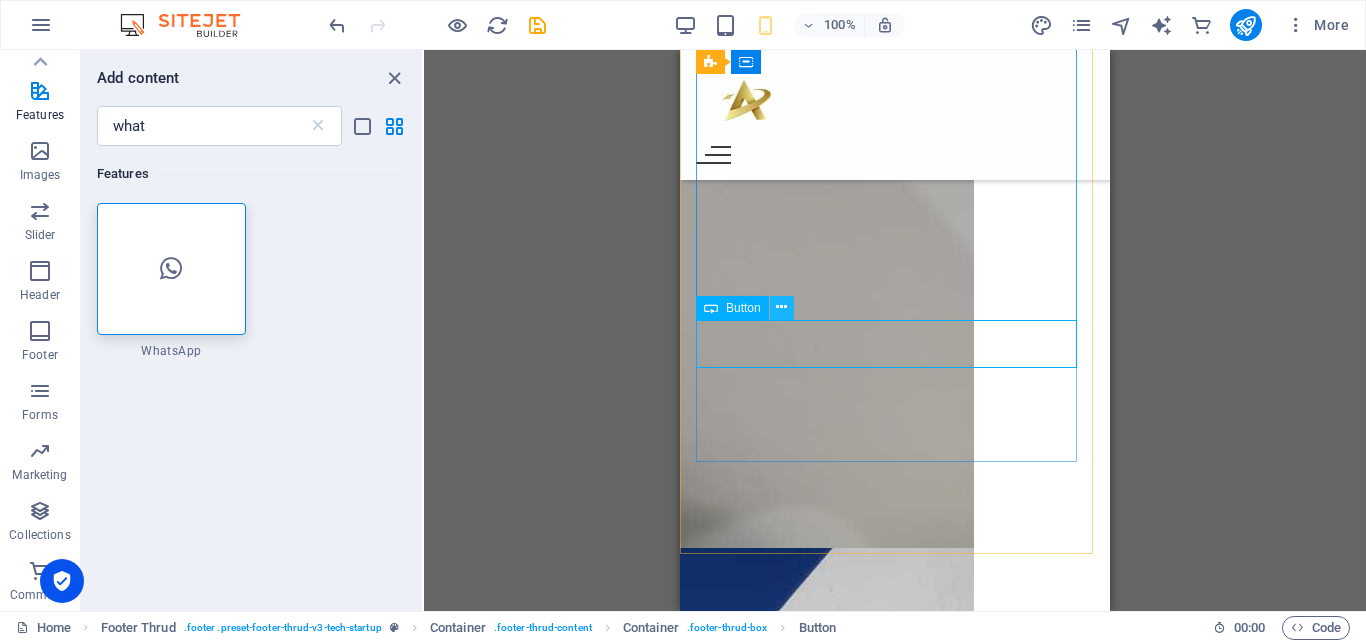 click at bounding box center (782, 308) 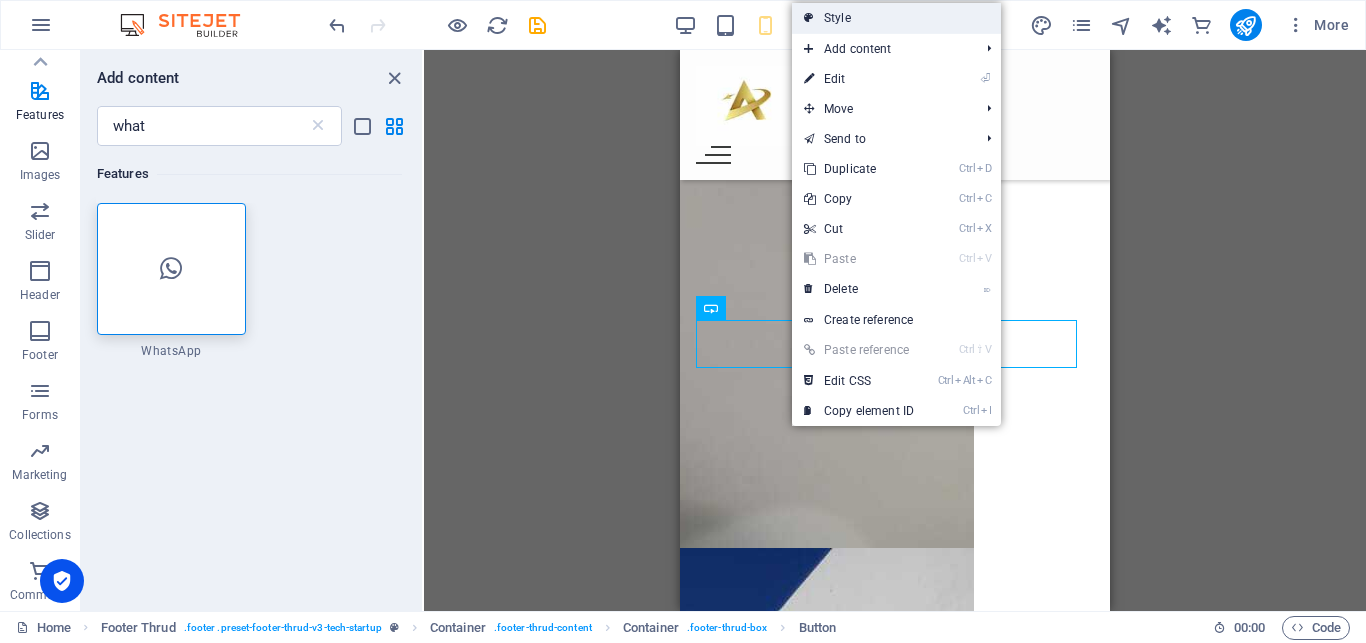 click on "Style" at bounding box center (896, 18) 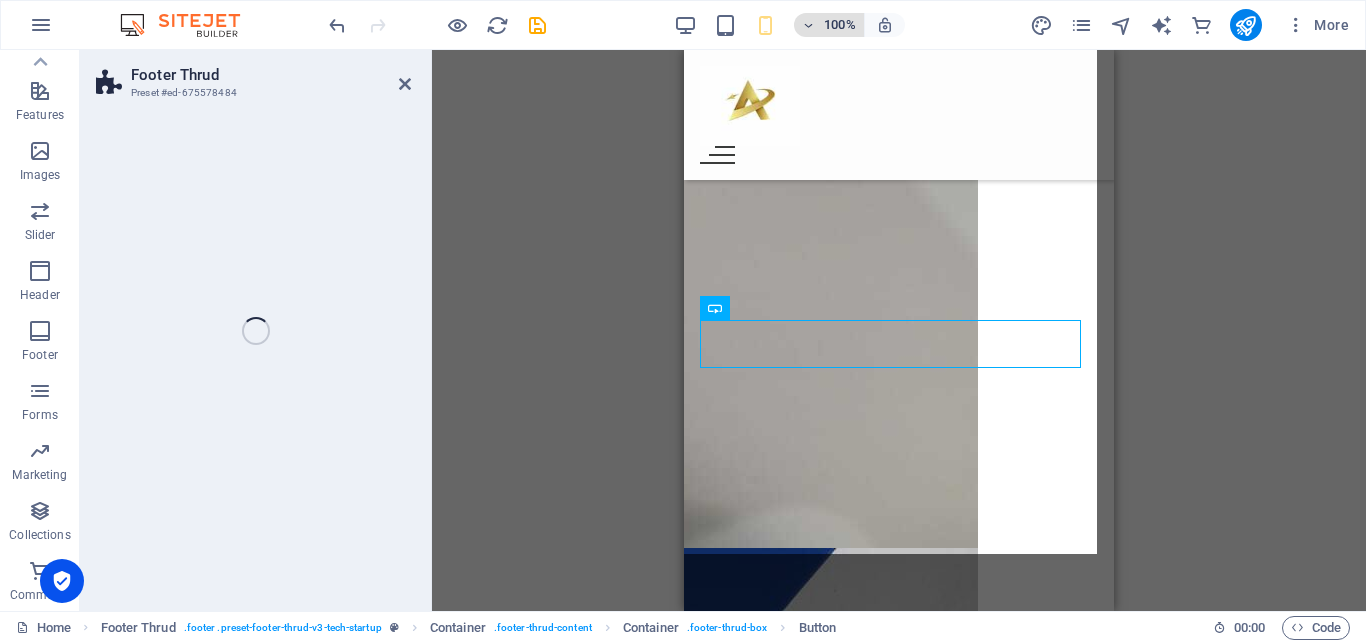 scroll, scrollTop: 399, scrollLeft: 0, axis: vertical 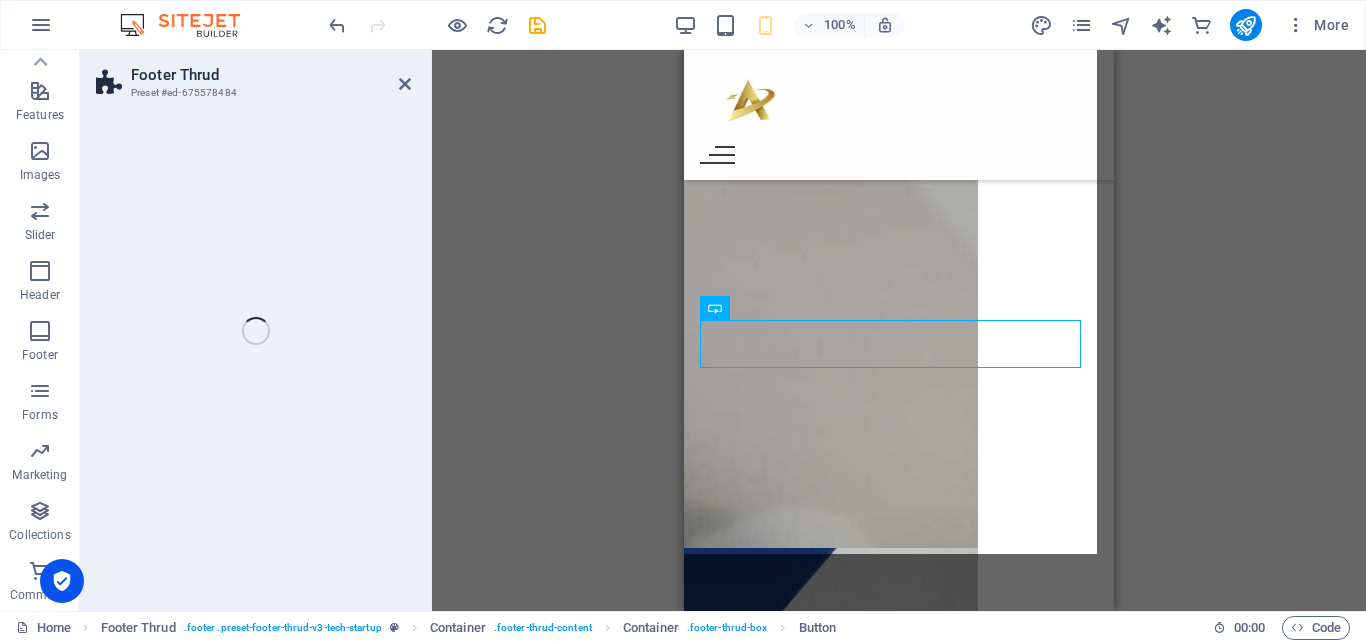 select on "rem" 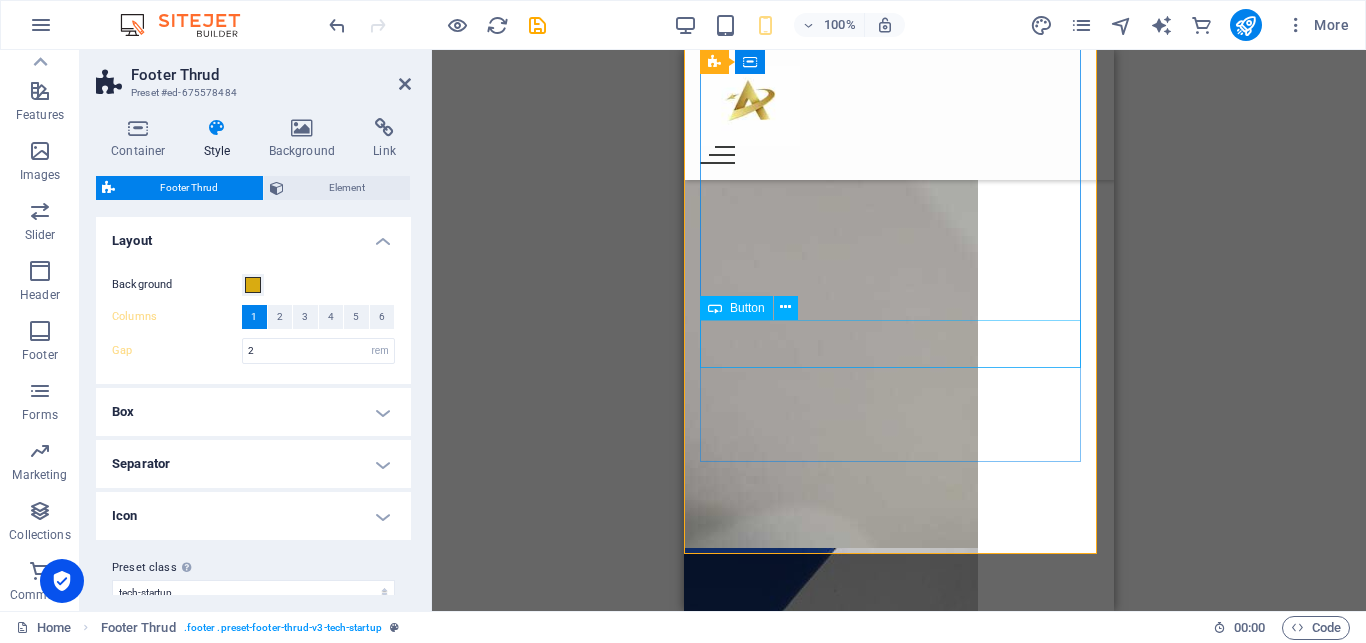 click on "learn More" at bounding box center (899, 6265) 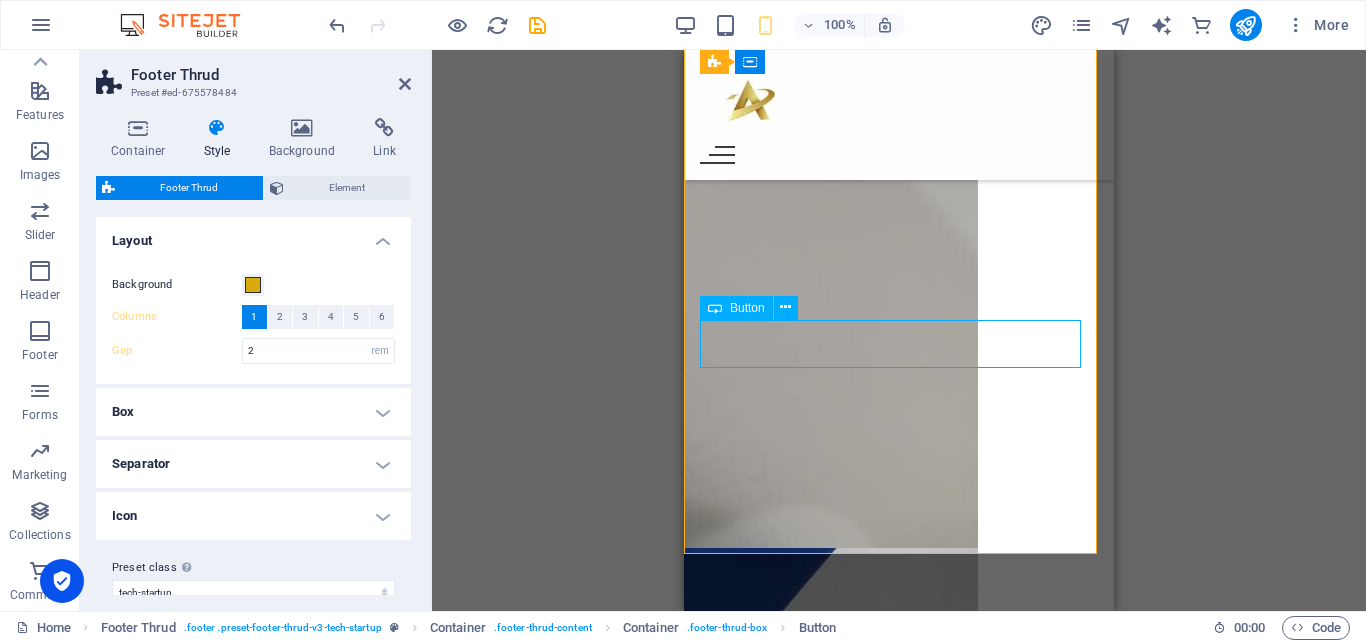click on "learn More" at bounding box center [899, 6265] 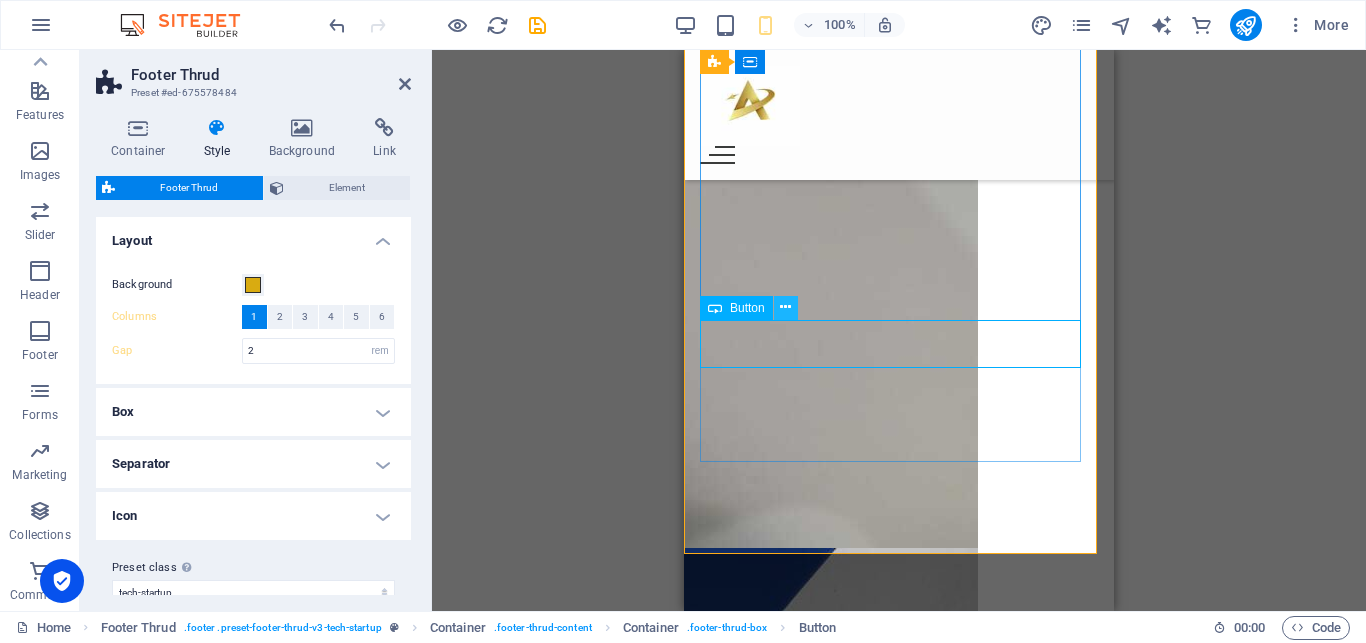 click at bounding box center (785, 307) 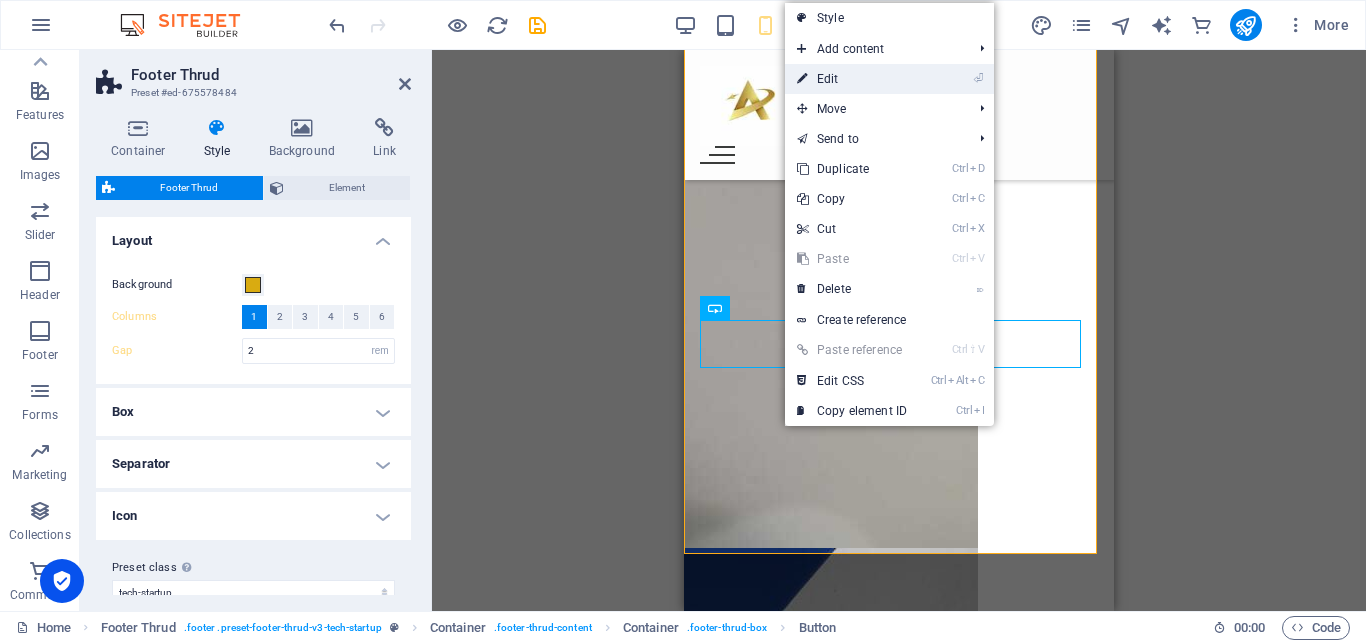 click on "⏎  Edit" at bounding box center (852, 79) 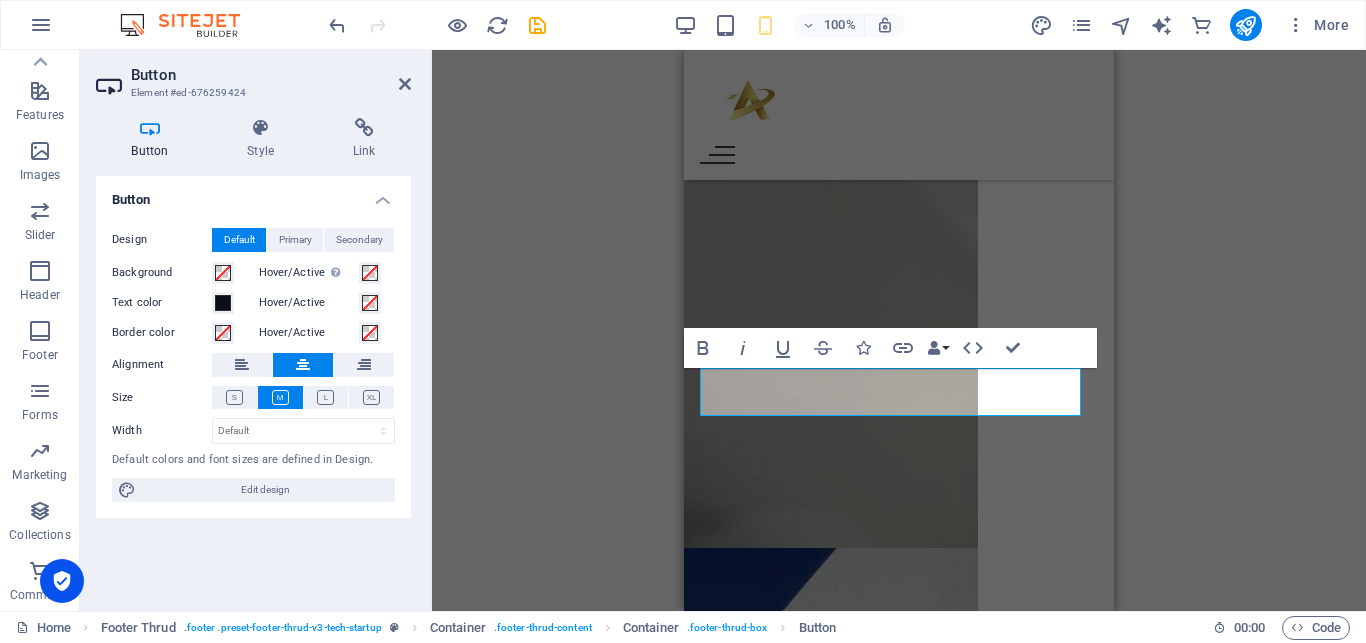 scroll, scrollTop: 5981, scrollLeft: 0, axis: vertical 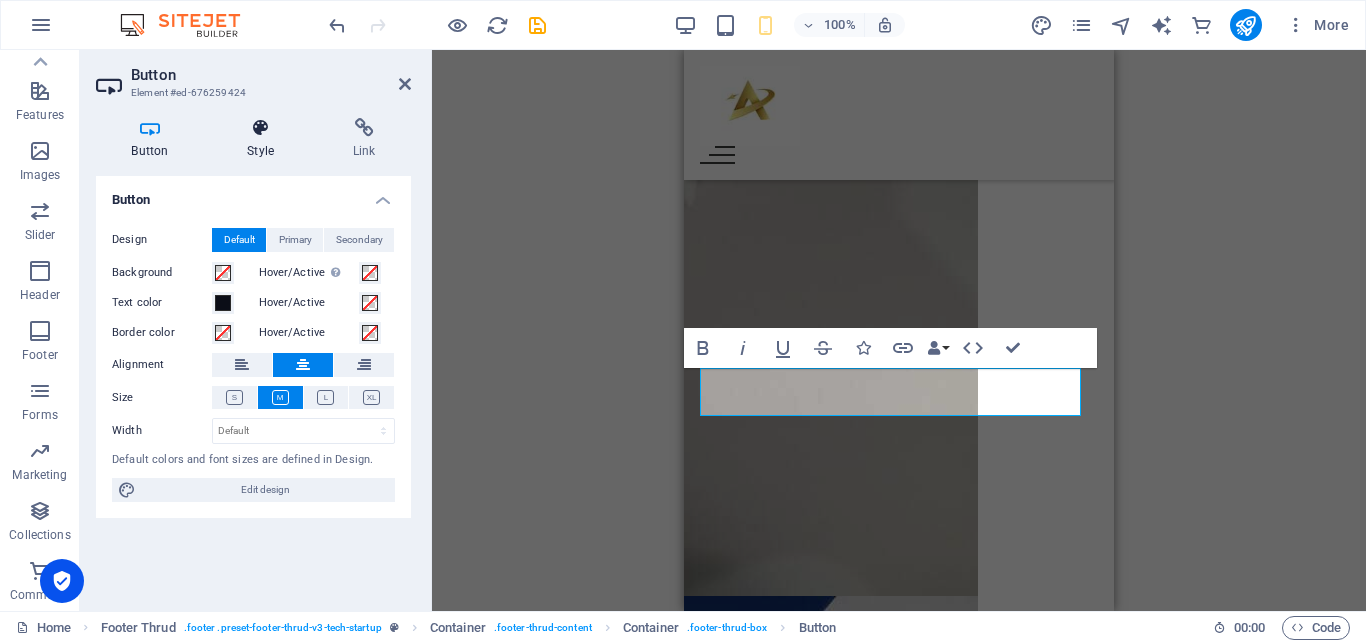 click at bounding box center [261, 128] 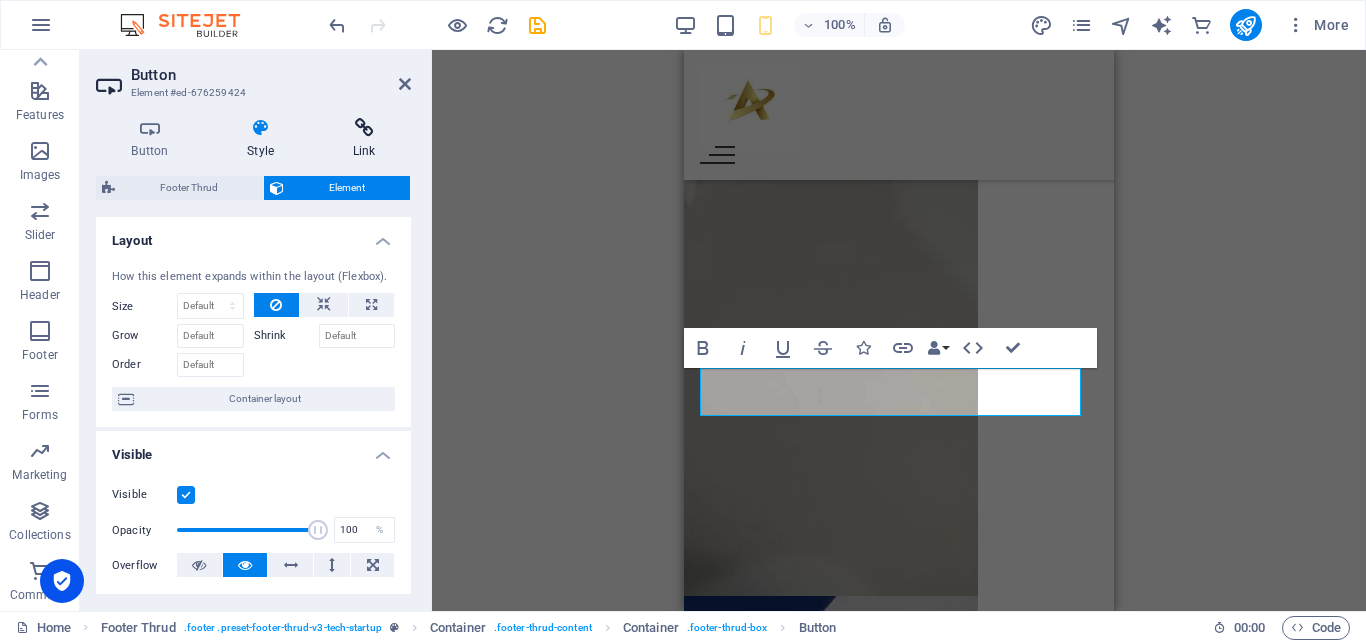 click on "Link" at bounding box center [364, 139] 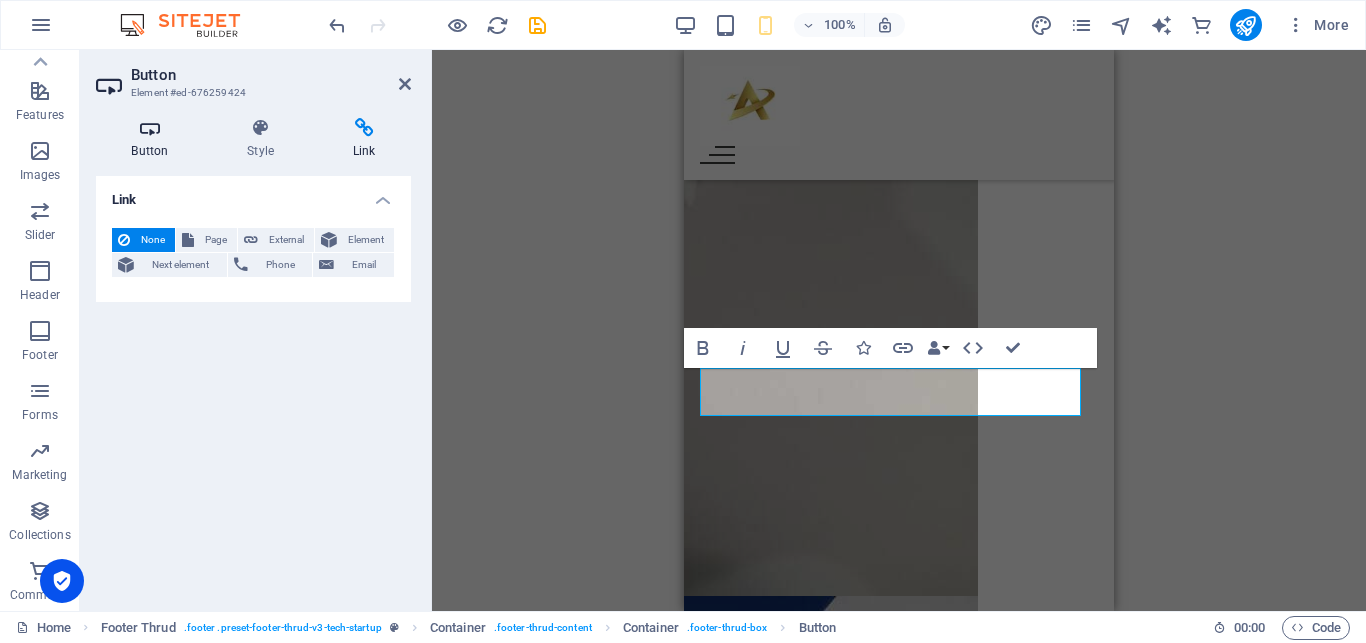 click on "Button" at bounding box center [154, 139] 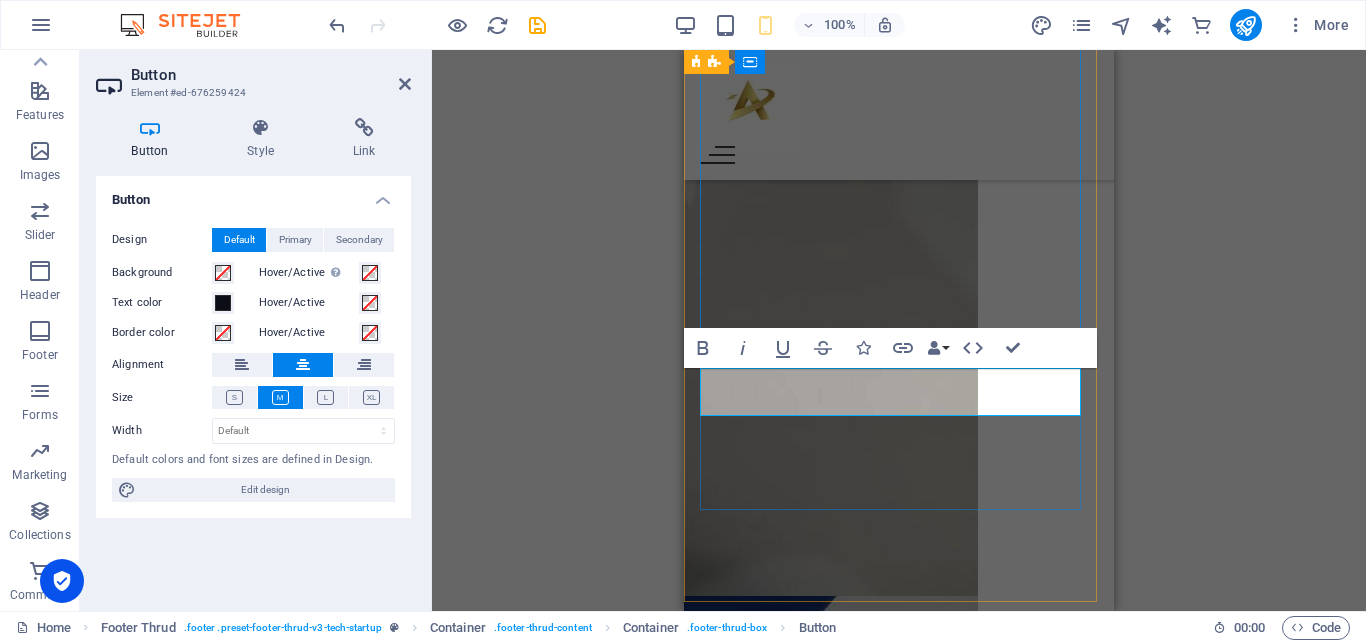 click on "learn More" at bounding box center [899, 6313] 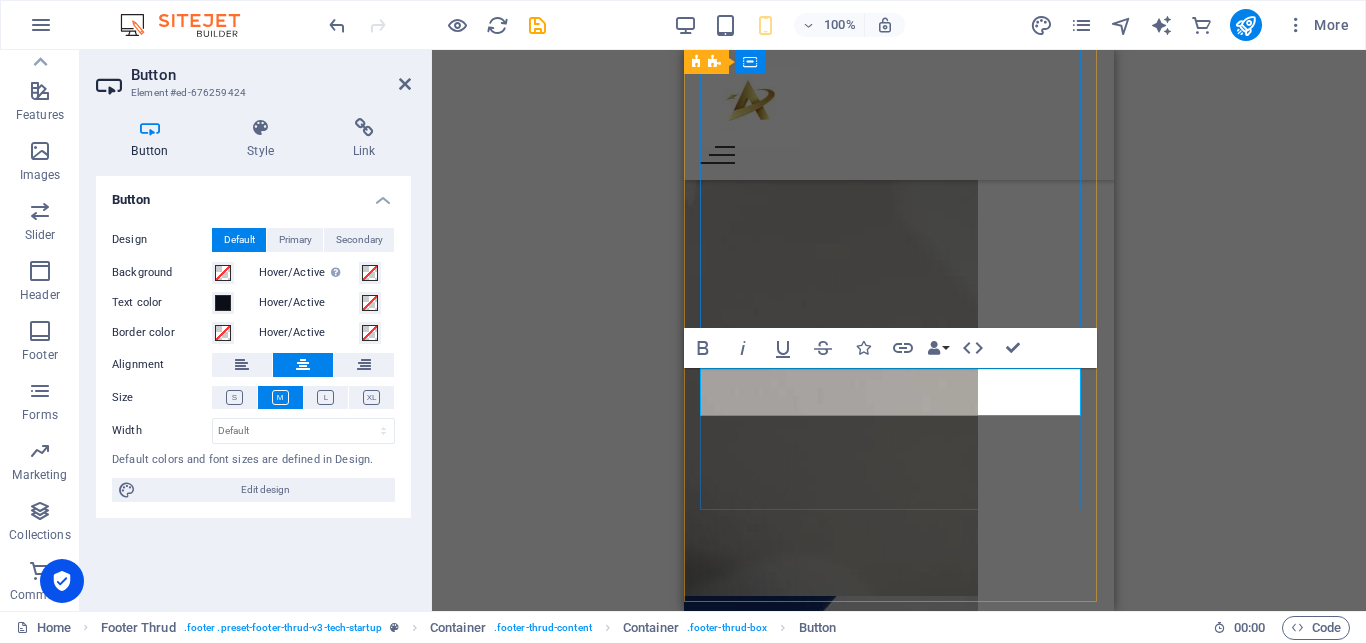 click on "learn More" at bounding box center [899, 6313] 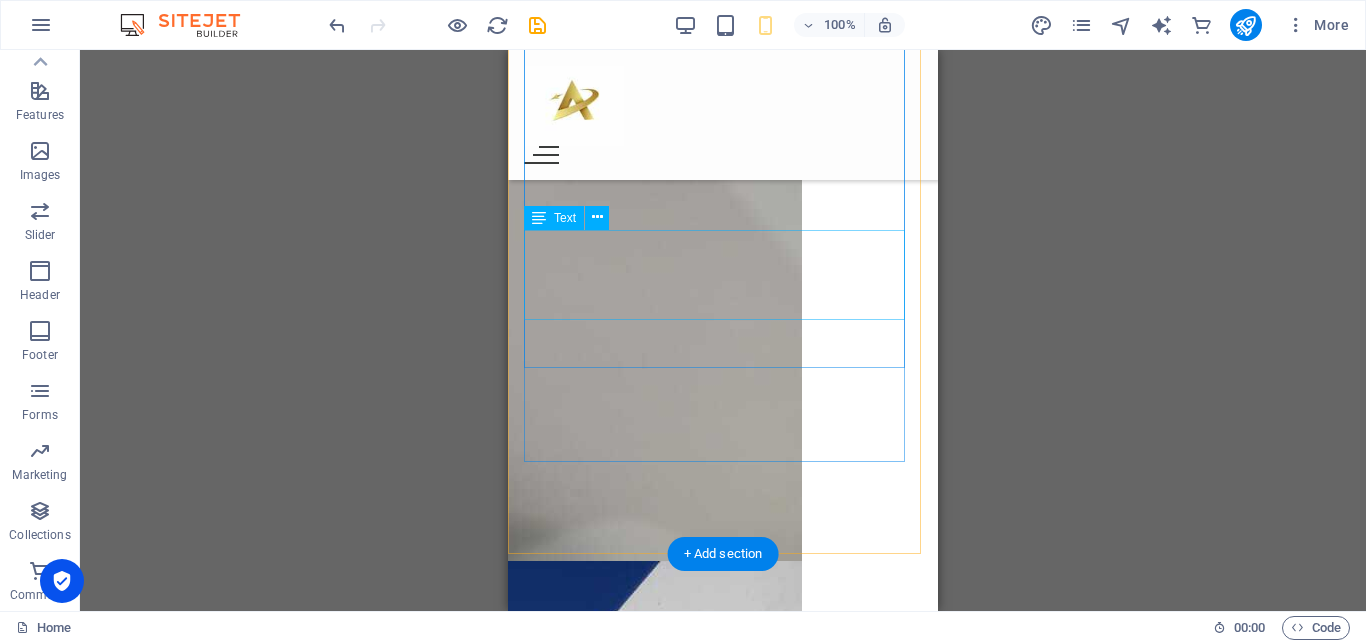 scroll, scrollTop: 6029, scrollLeft: 0, axis: vertical 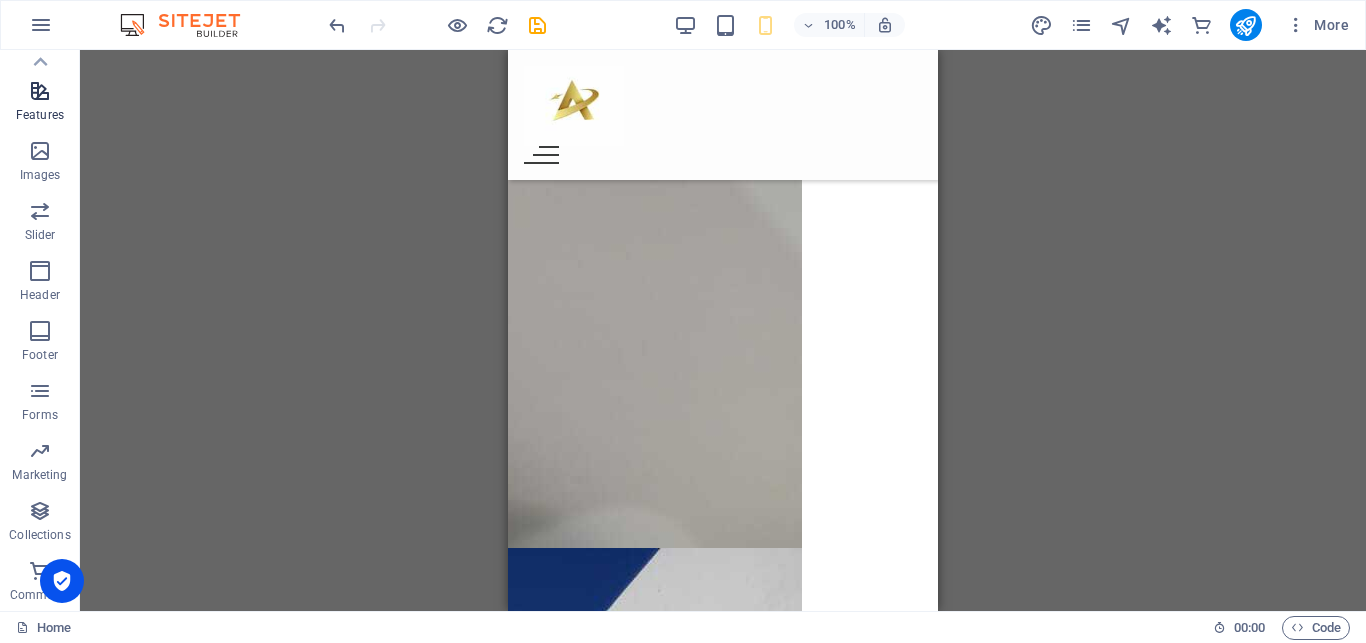 click on "Features" at bounding box center (40, 103) 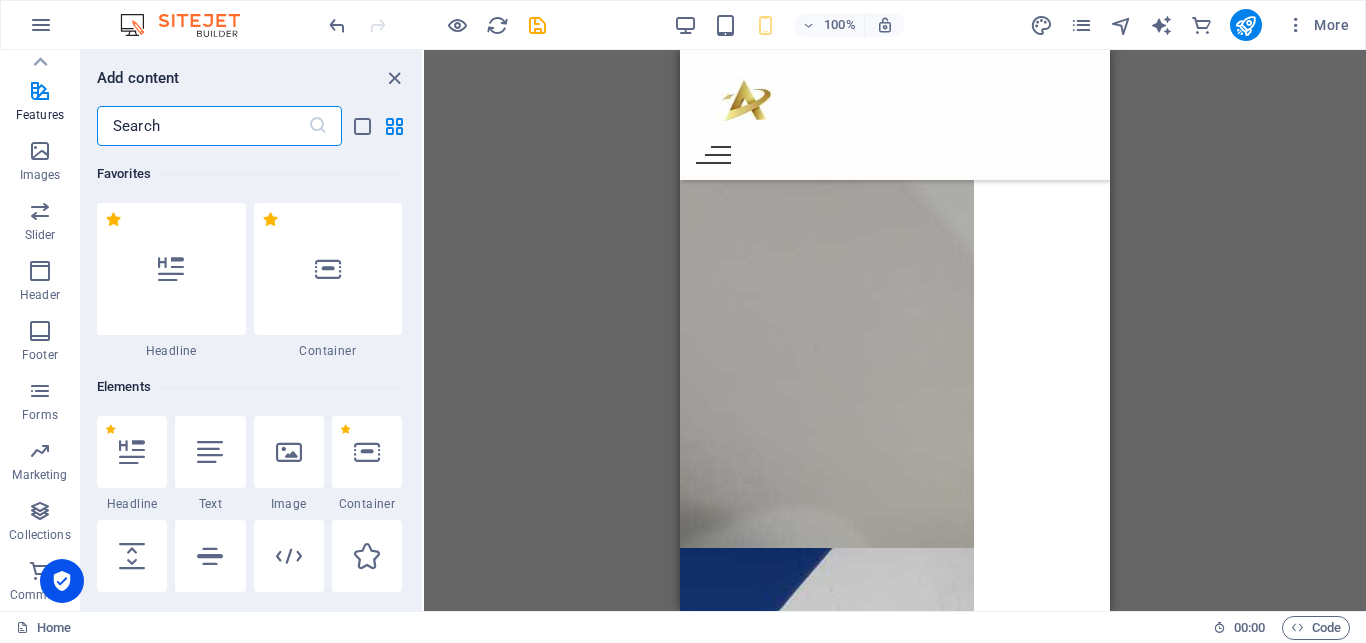 scroll, scrollTop: 399, scrollLeft: 0, axis: vertical 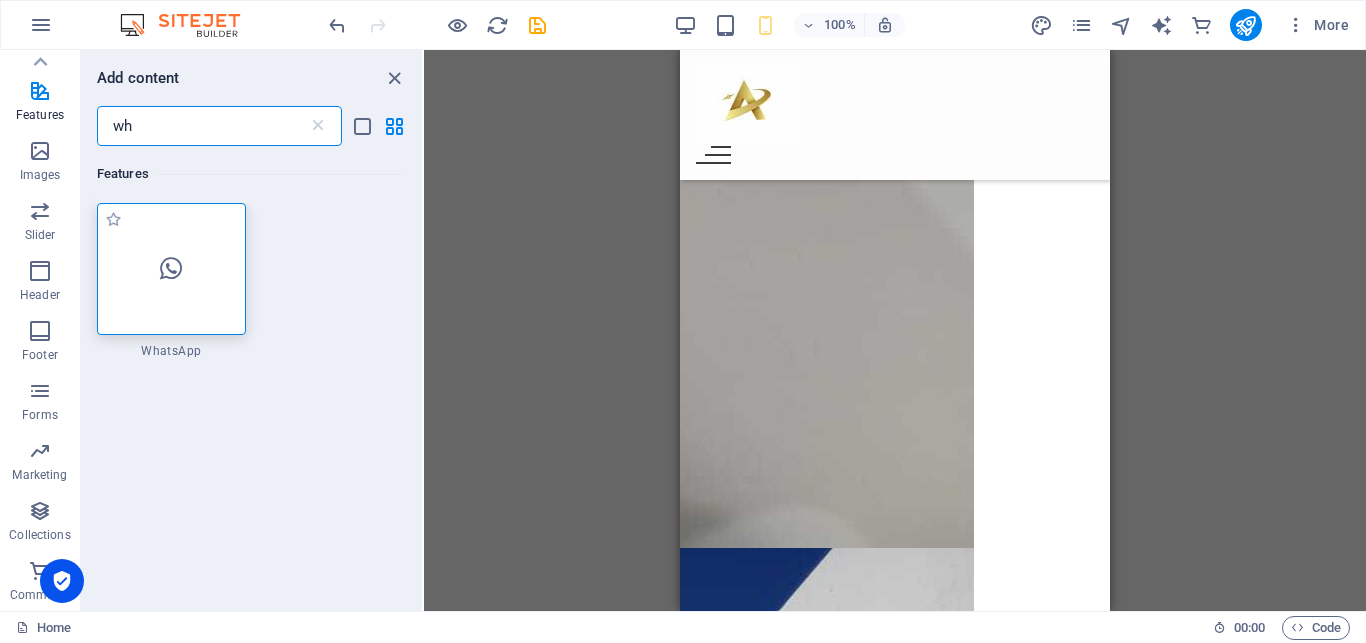 type on "wh" 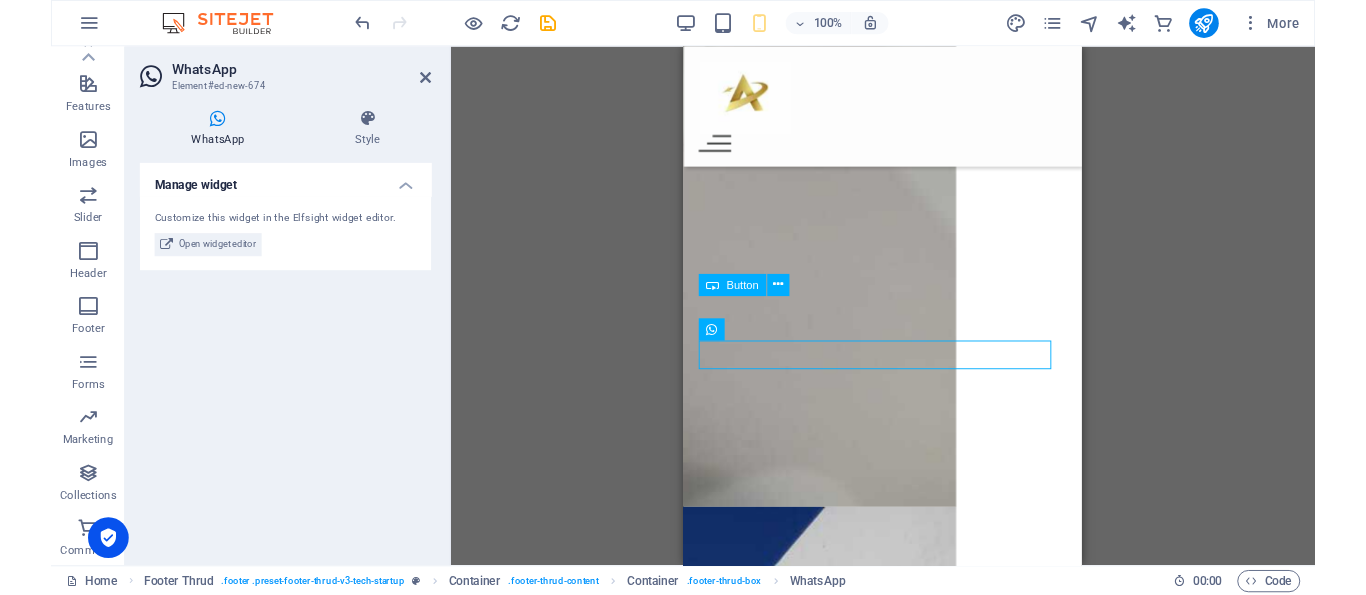 scroll, scrollTop: 399, scrollLeft: 0, axis: vertical 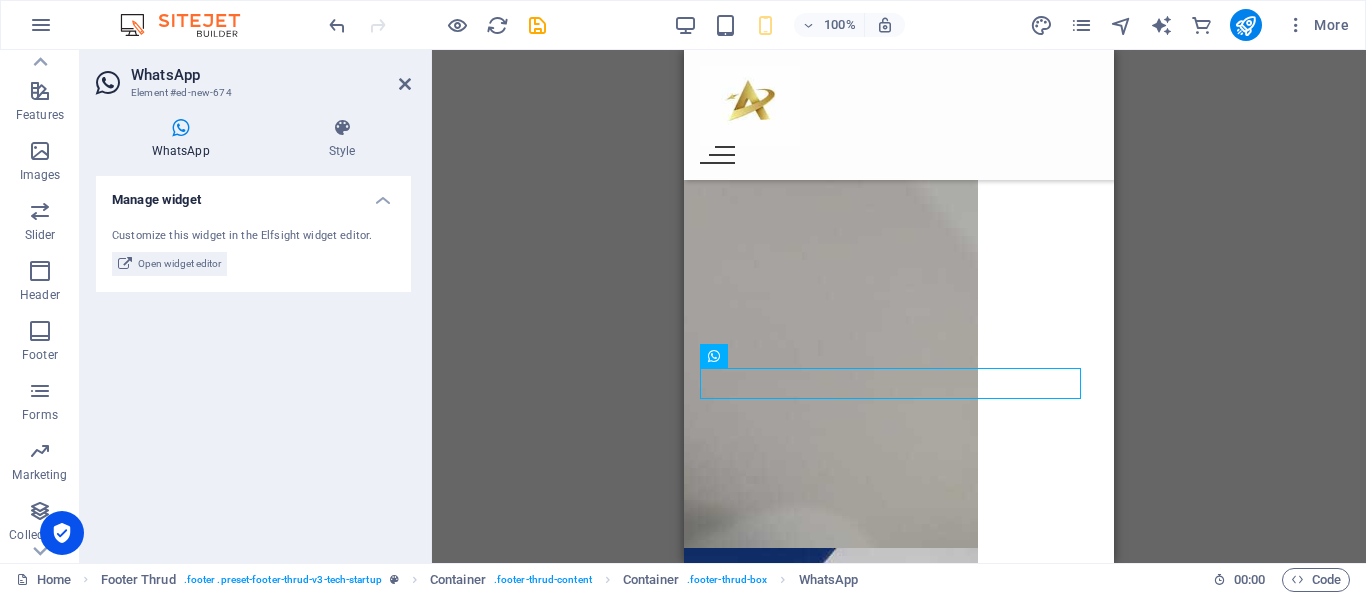 click at bounding box center (180, 128) 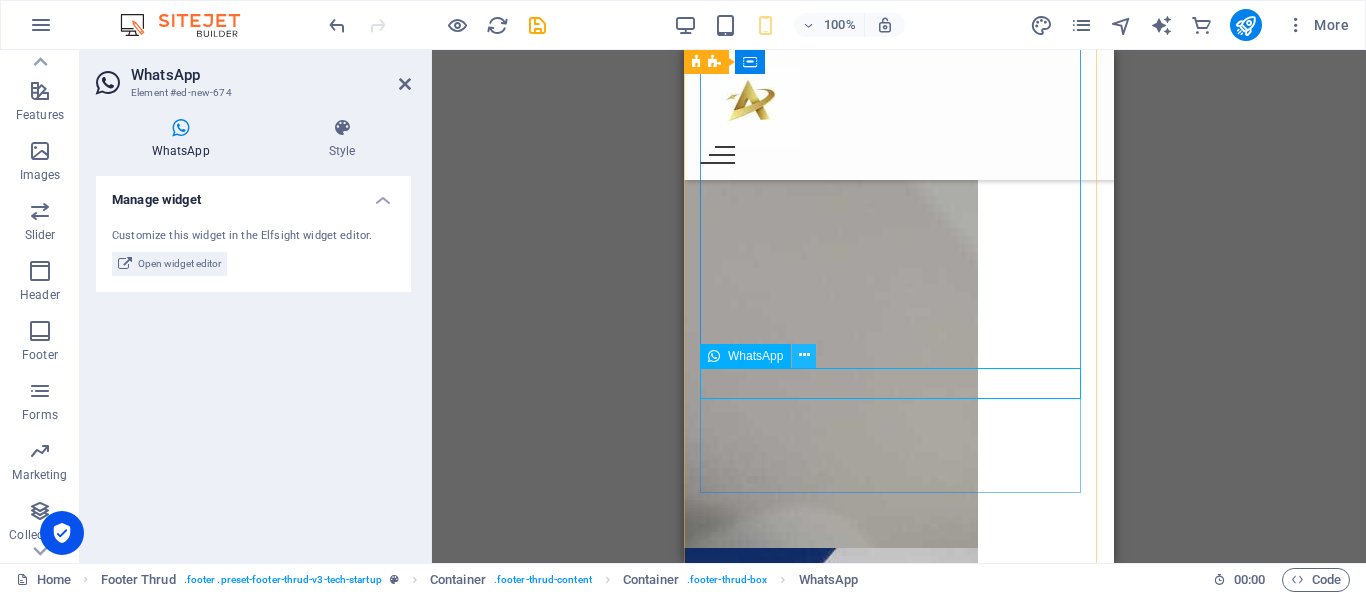 click at bounding box center [804, 355] 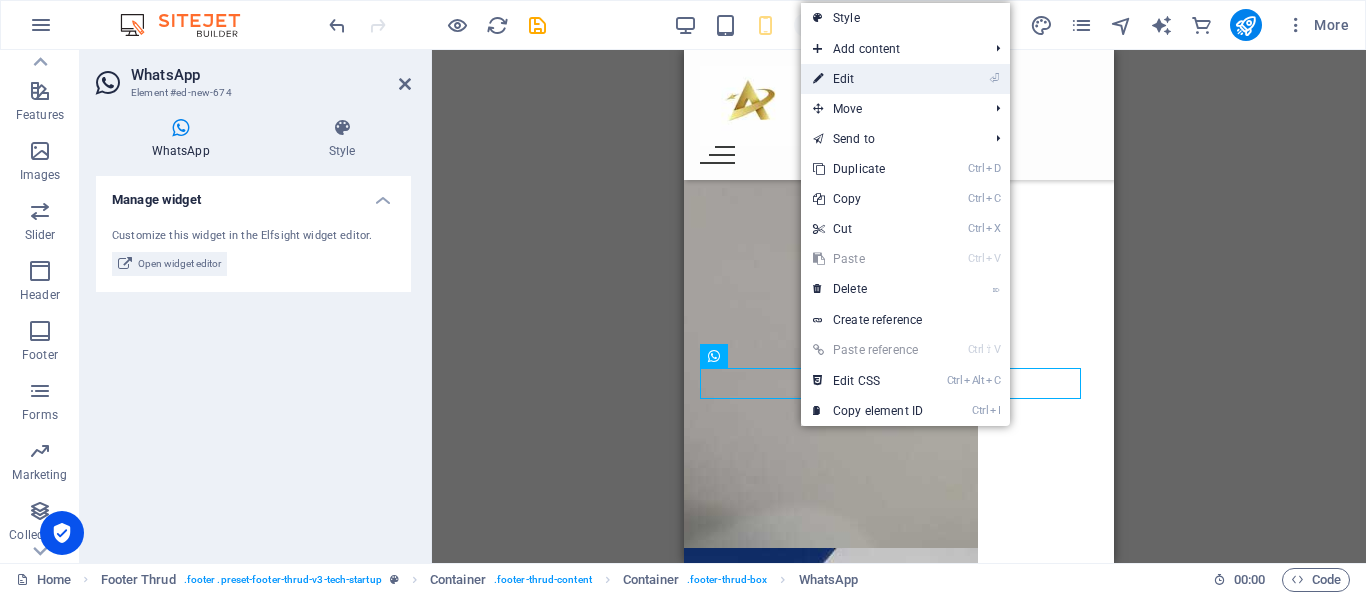 click on "⏎  Edit" at bounding box center (868, 79) 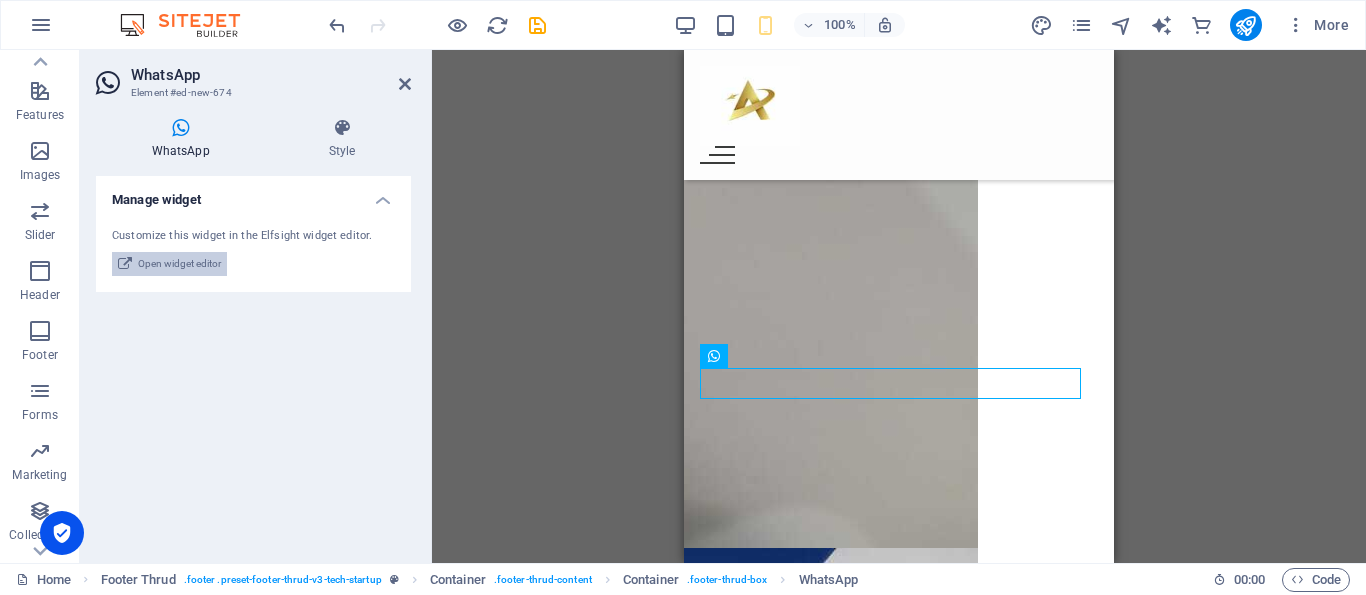 click on "Open widget editor" at bounding box center (179, 264) 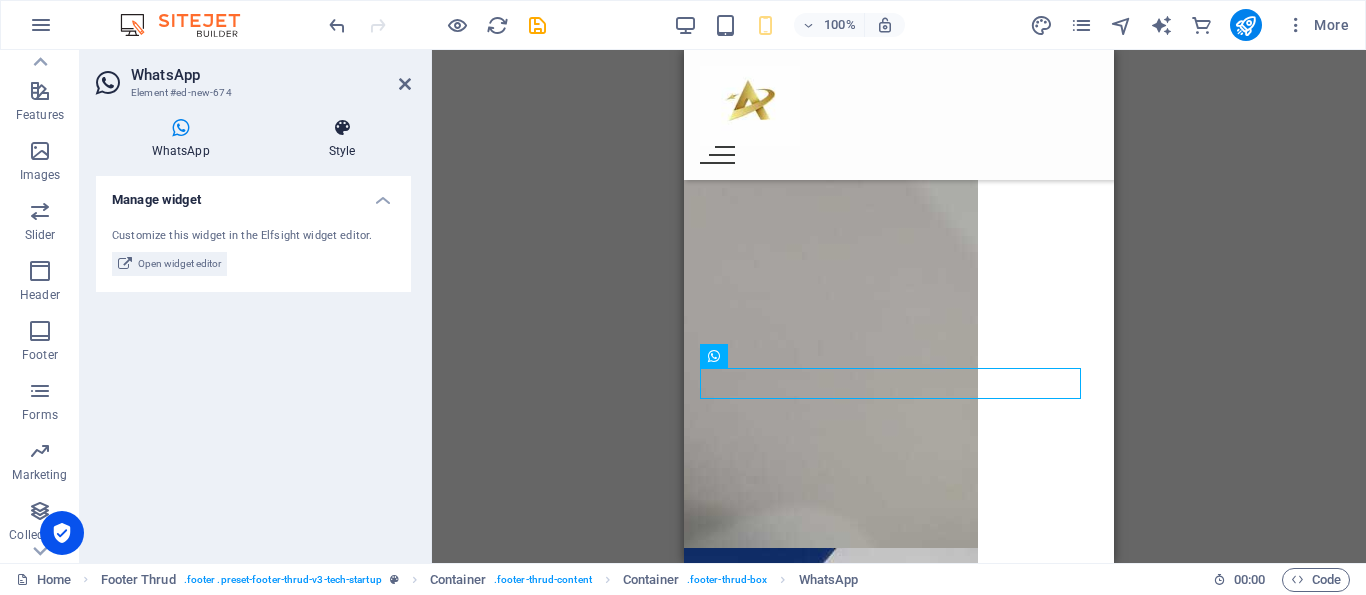 click on "Style" at bounding box center (342, 139) 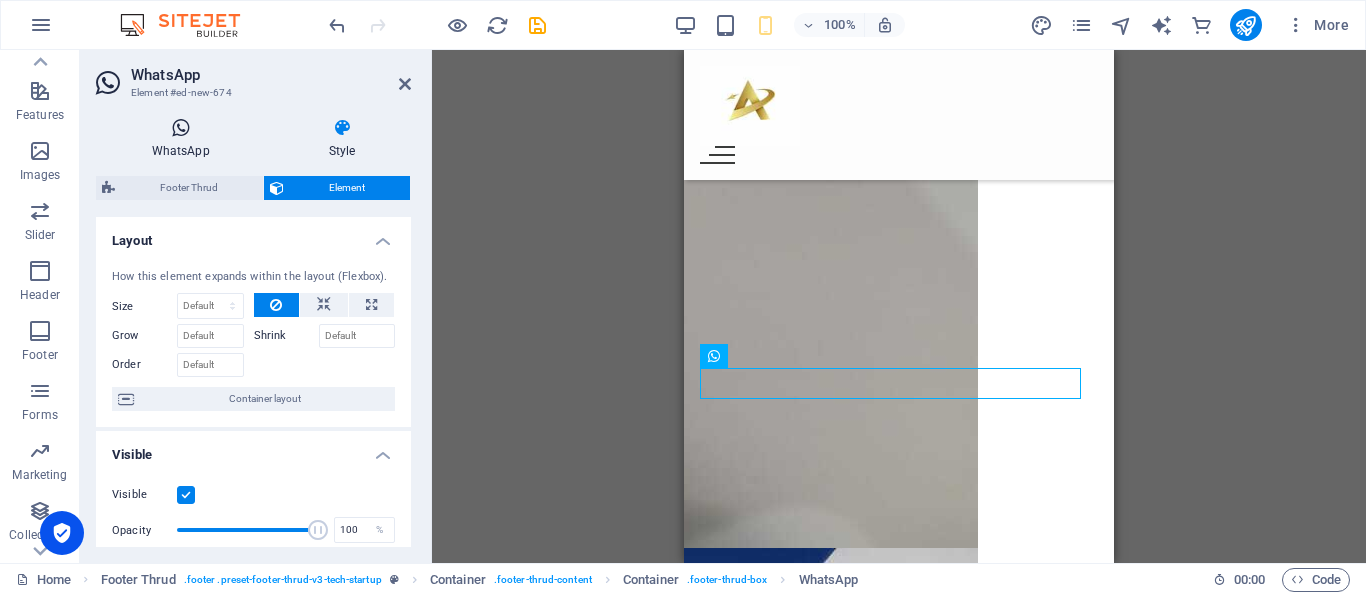 click on "WhatsApp" at bounding box center [184, 139] 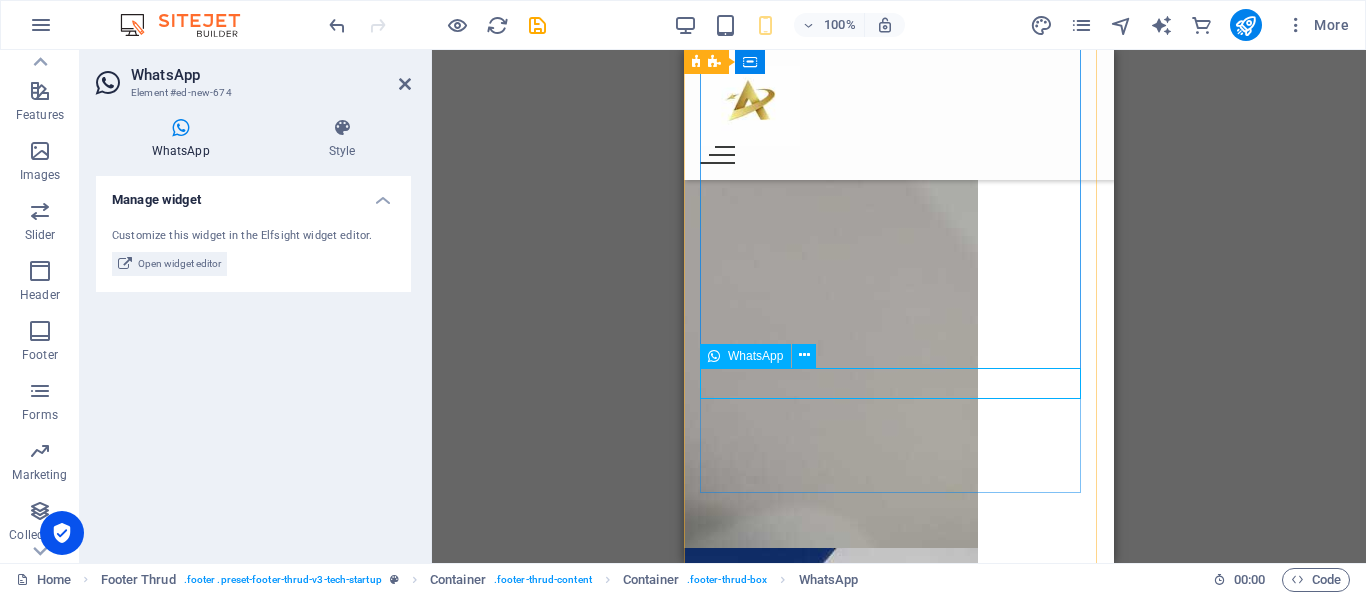 click at bounding box center [714, 356] 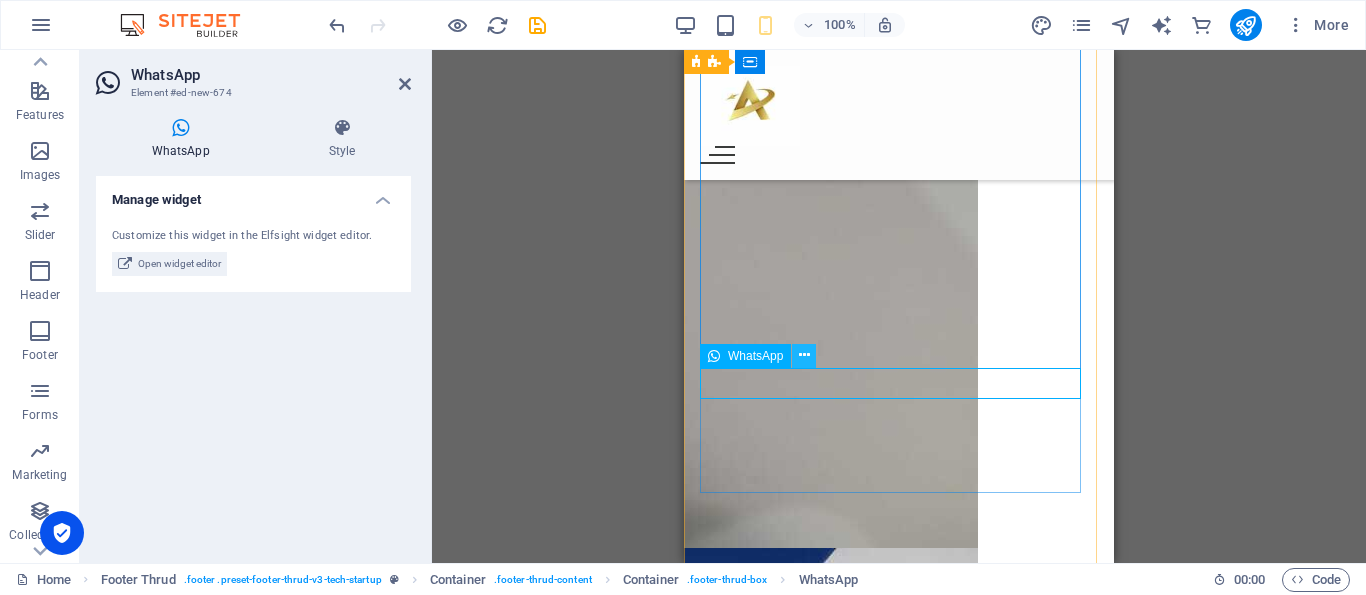 click at bounding box center [804, 356] 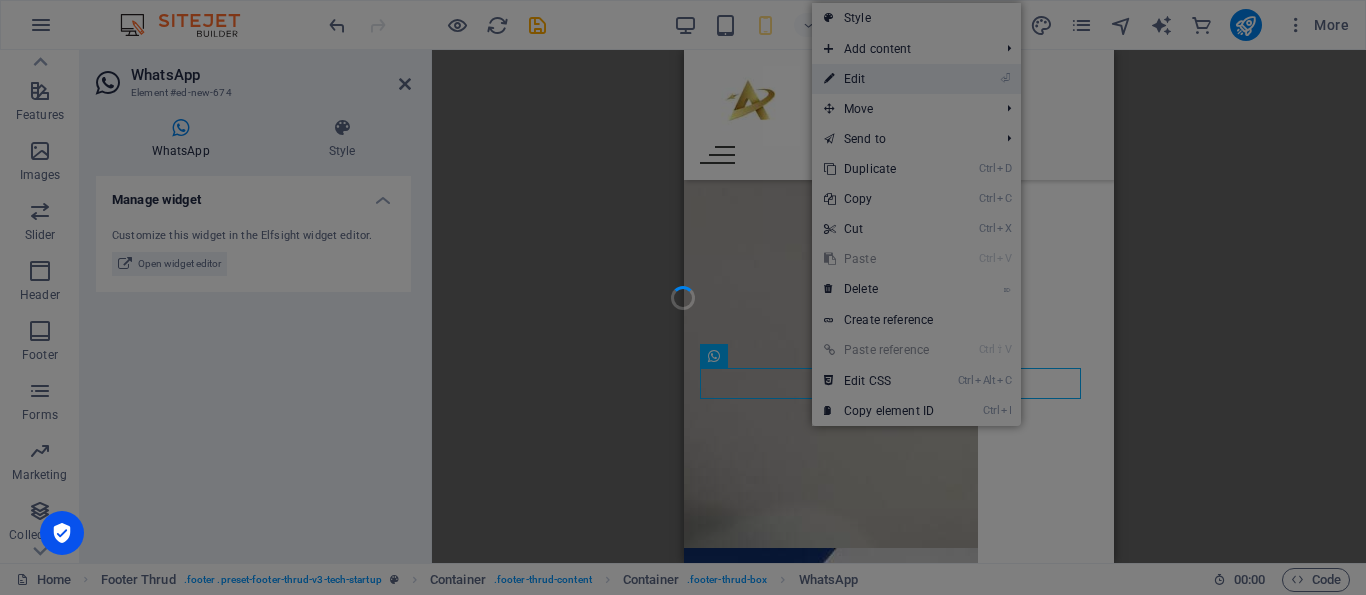 click at bounding box center (683, 297) 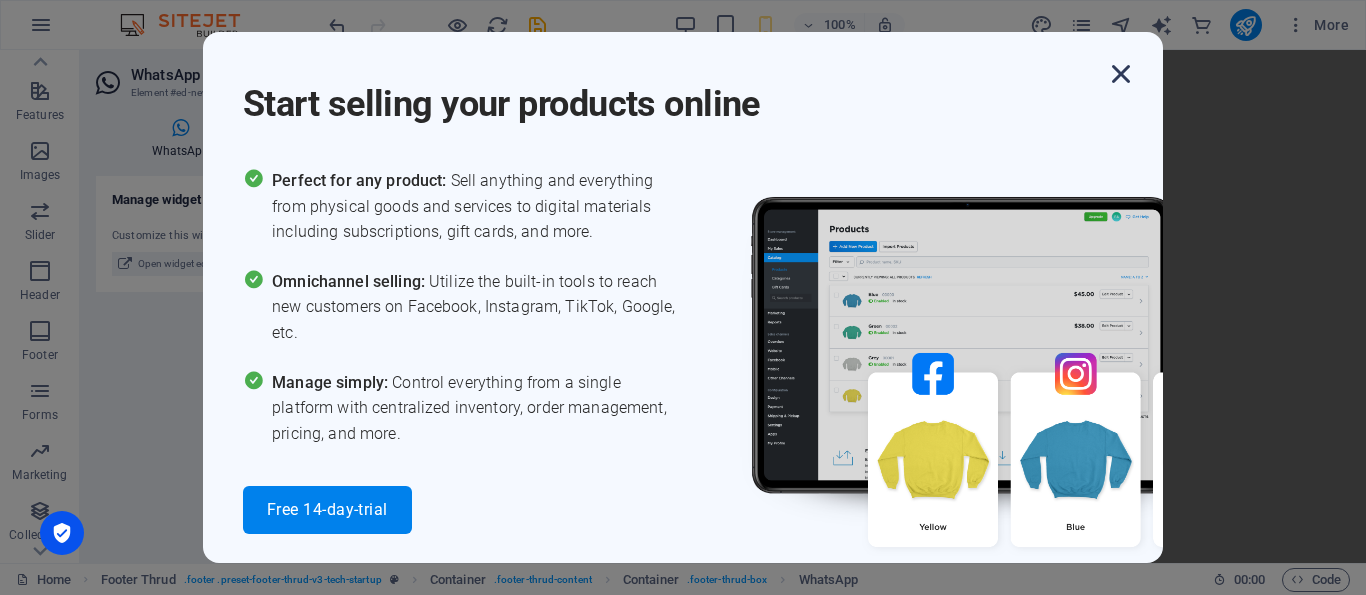 click at bounding box center [1121, 74] 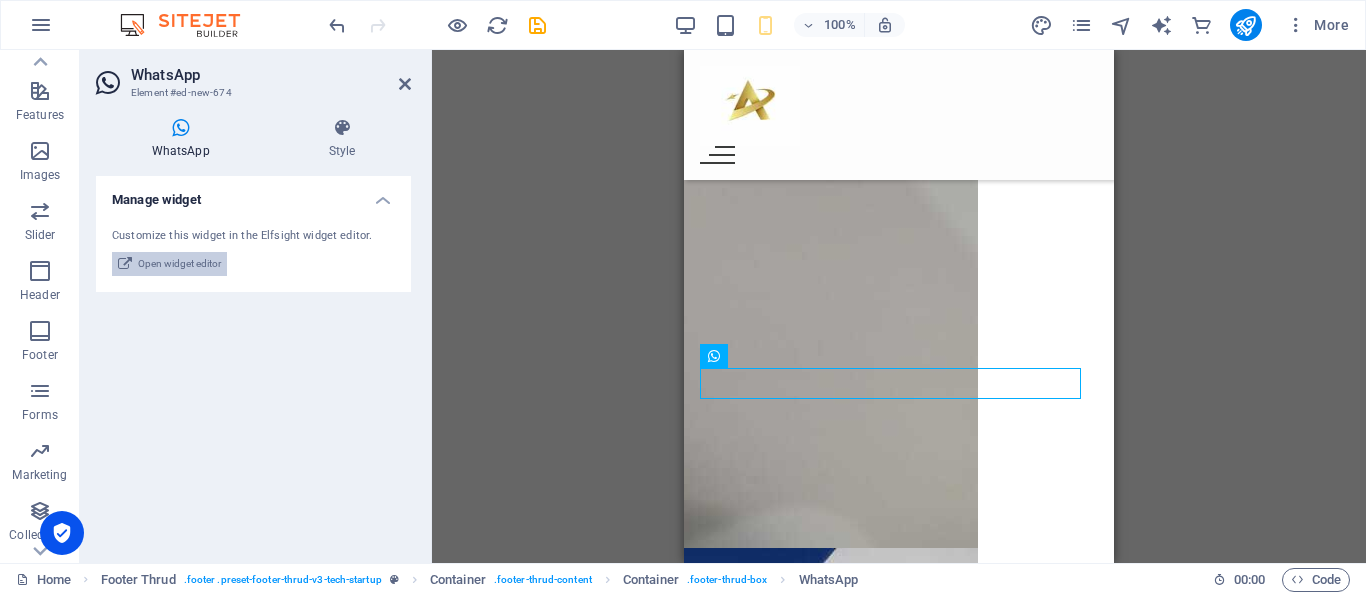 click on "Open widget editor" at bounding box center [179, 264] 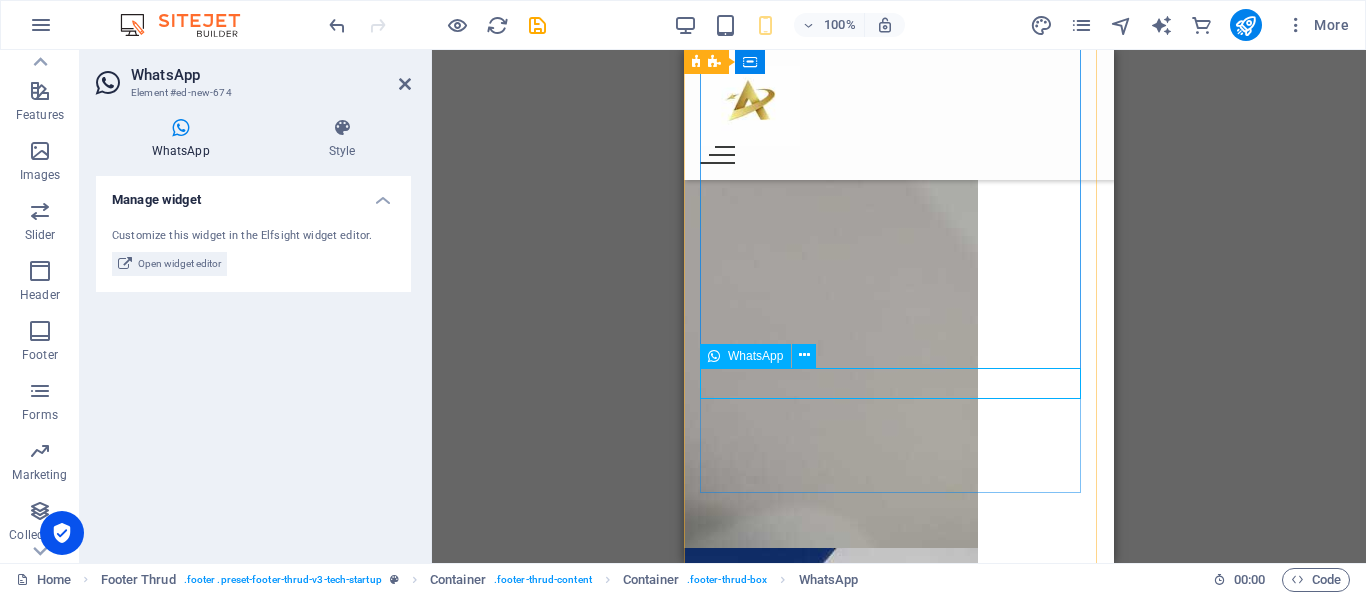 click at bounding box center (899, 6304) 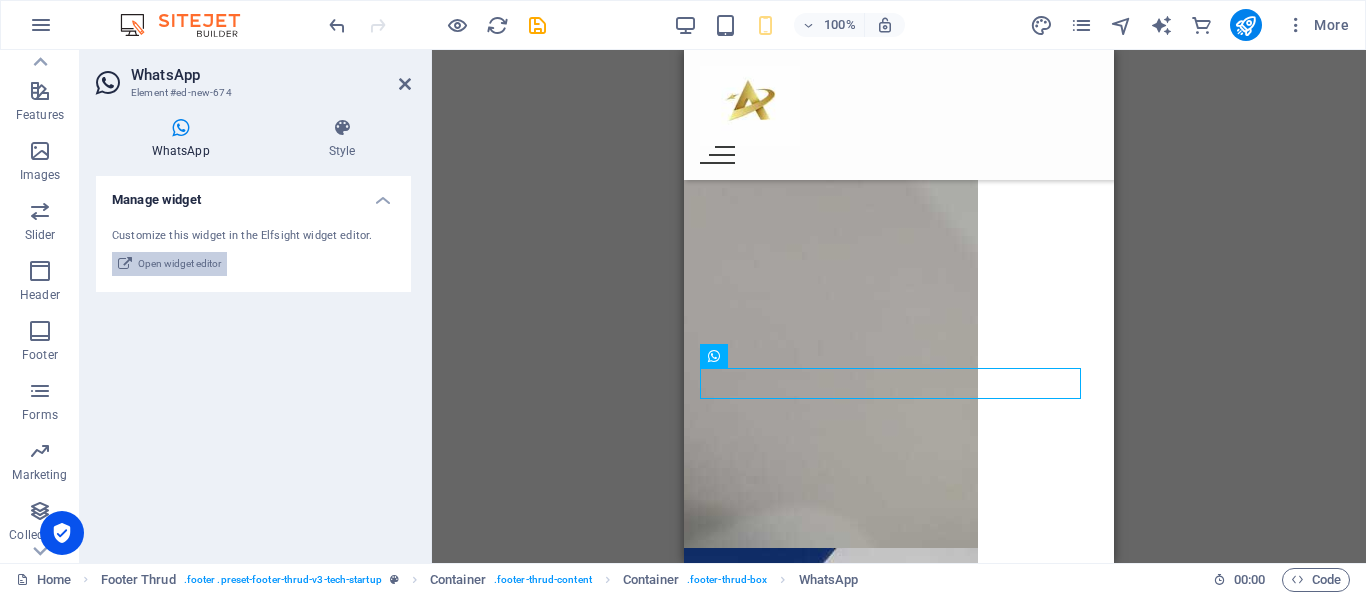 click on "Open widget editor" at bounding box center (169, 264) 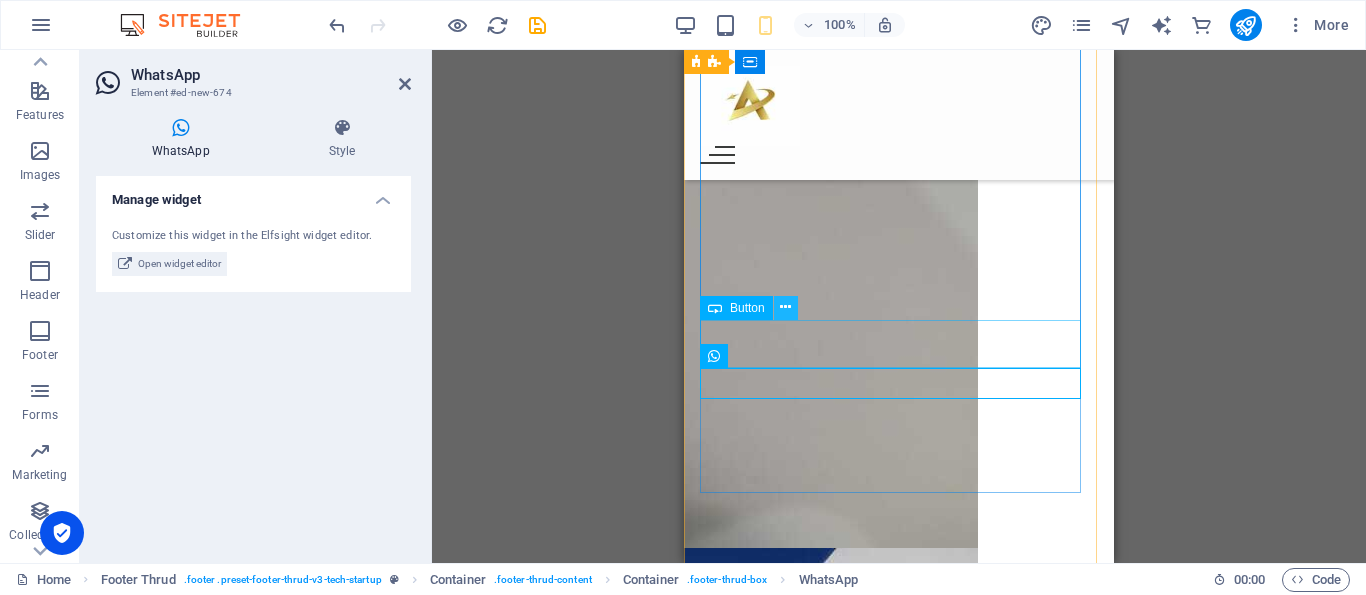 click at bounding box center [785, 307] 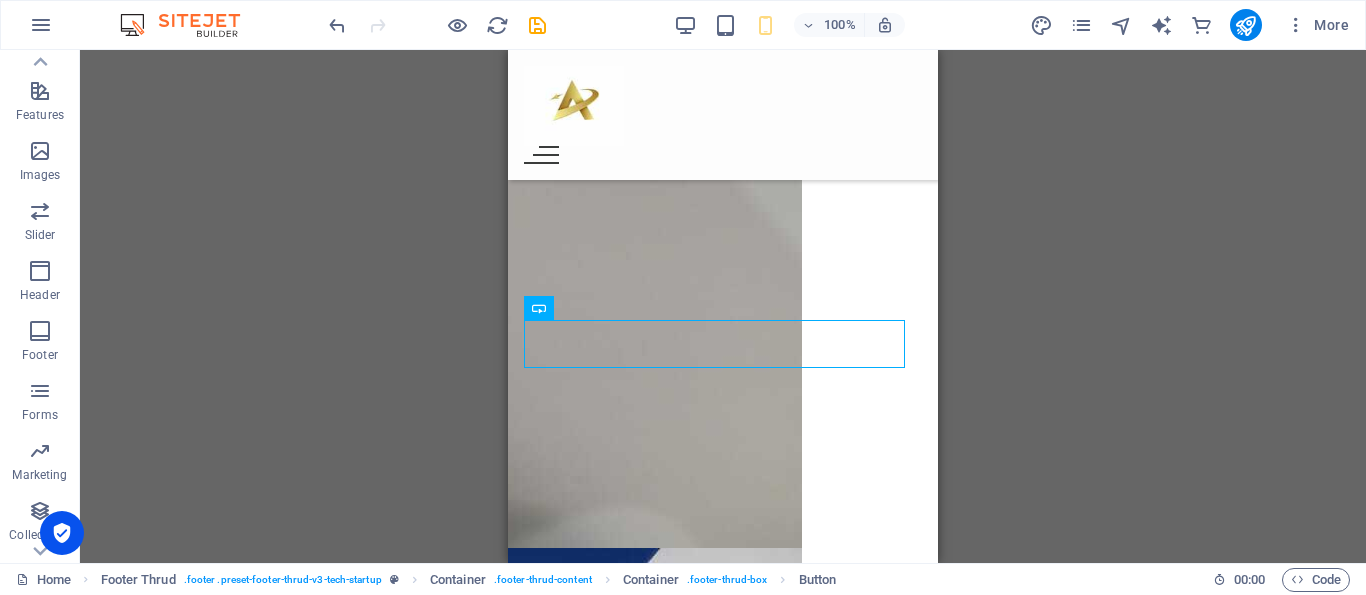 click on "H1   Banner   Container   Container   Spacer   Text   Spacer   Boxes   H2   Icon   Container   Container   2 columns   Text   Container   Image slider columns   Container   Image slider   Container   Unequal Columns   Text   Container   2 columns   Container   Image   Container   Container   2 columns   Container   Image   2 columns   2 columns   Container   Footer Thrud   Container   Footer Thrud   Container   Spacer   Container   Footer Thrud   Container   Icon   Icon   Text   Spacer   Container   Container   Text   Menu Bar   Container   Image slider   Logo   Container   H2   H5   Spacer   Button   Container   Container   Spacer   Text   Text   Spacer   Container   H2   Container   Container   Container   Image   Text   Container   Container   H2   Placeholder   Container   Menu   Button   Spacer   Container   Container   Text   Container   Container   Menu   Placeholder   Container   Spacer   Text   WhatsApp   Container" at bounding box center (723, 306) 